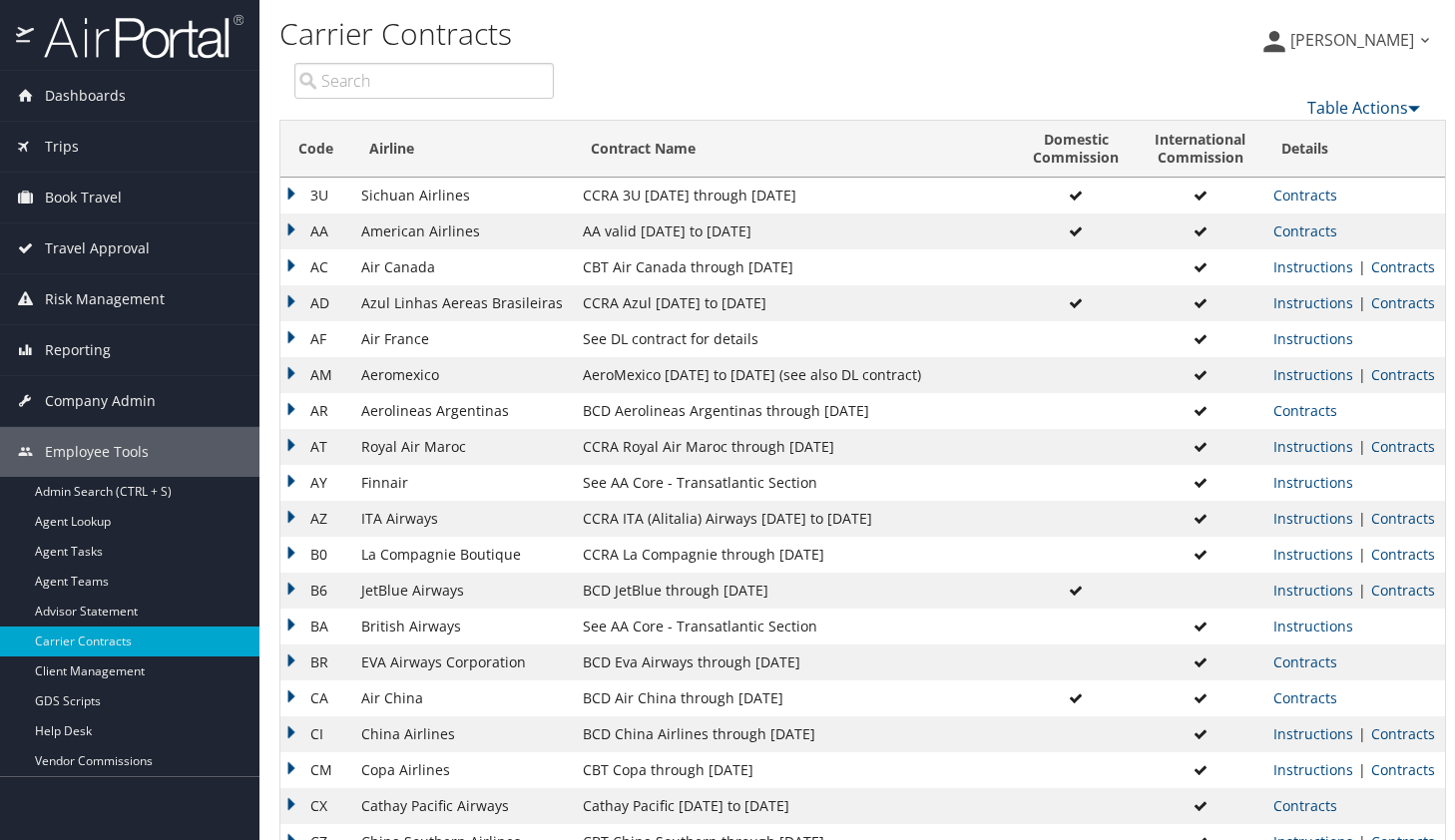 scroll, scrollTop: 0, scrollLeft: 0, axis: both 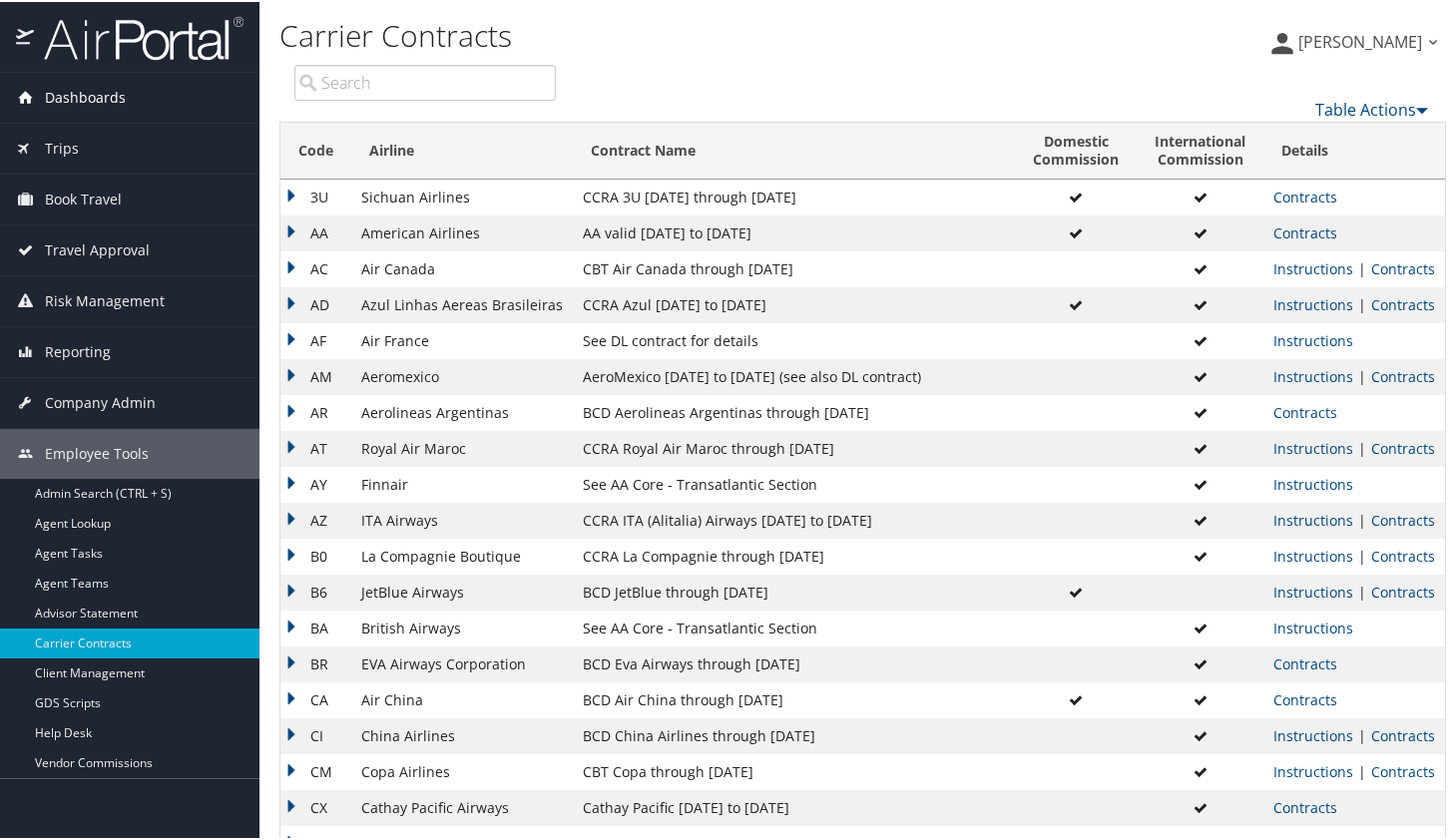 click on "Dashboards" at bounding box center [85, 96] 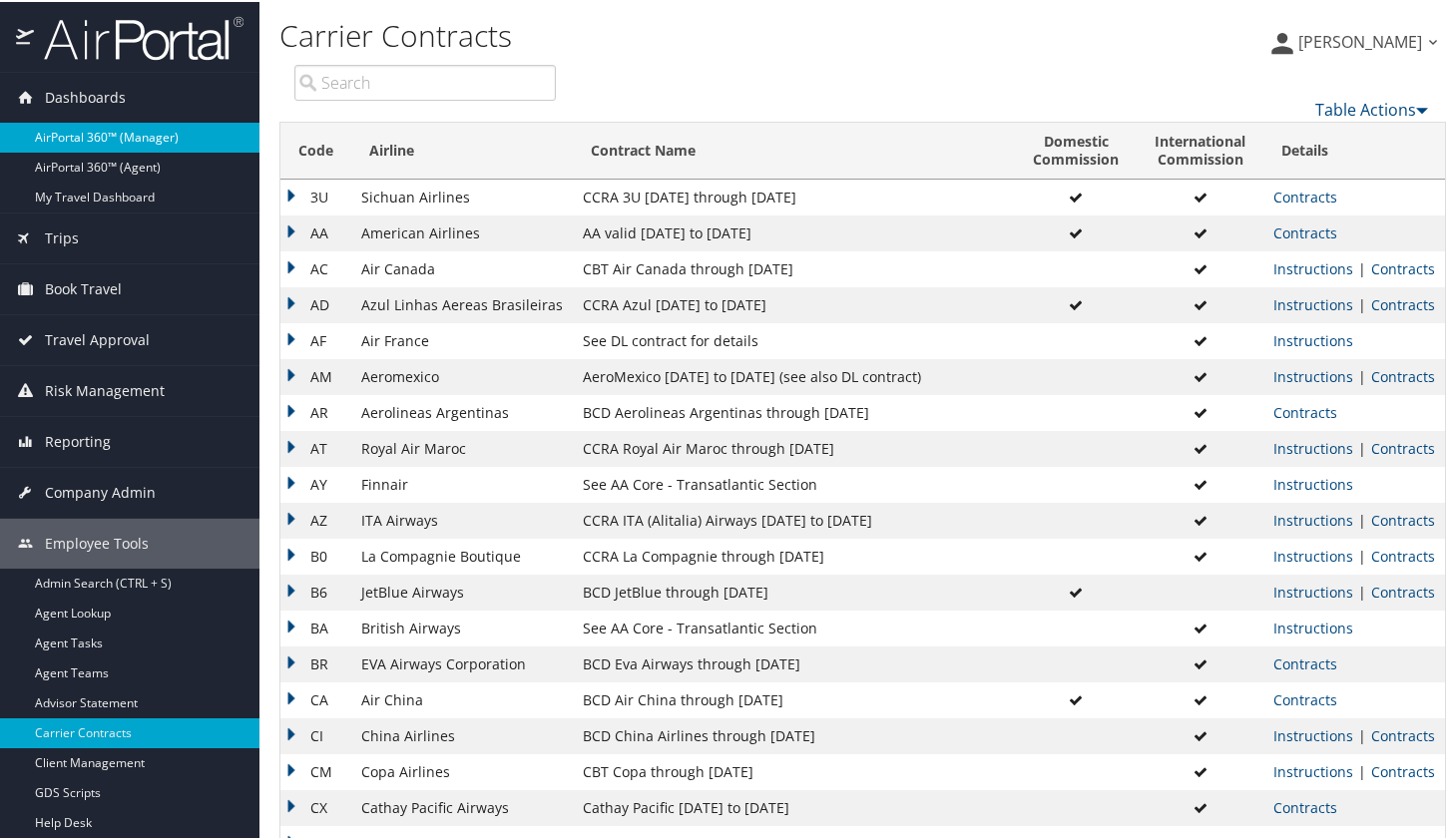 click on "AirPortal 360™ (Manager)" at bounding box center [130, 136] 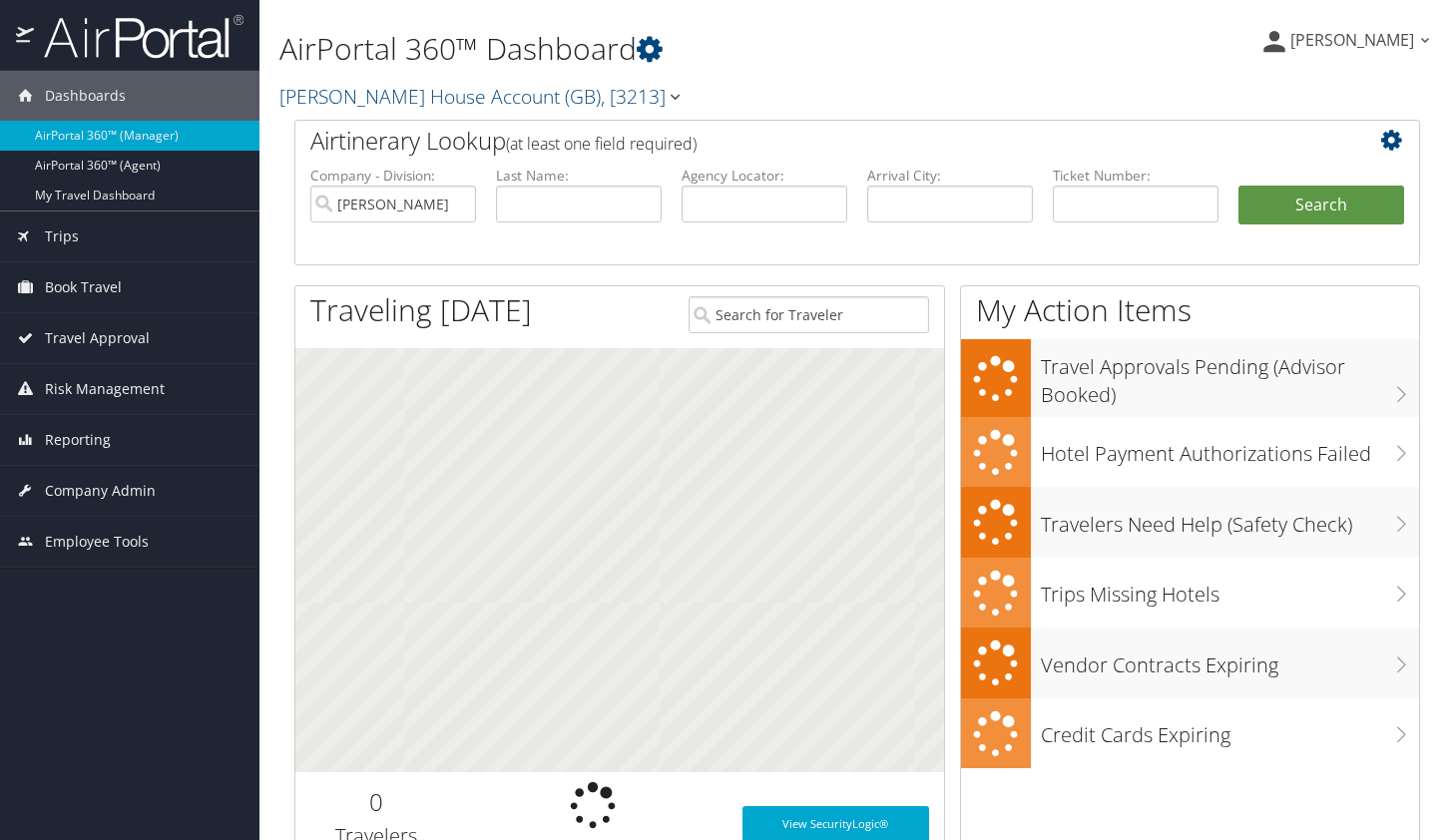 scroll, scrollTop: 0, scrollLeft: 0, axis: both 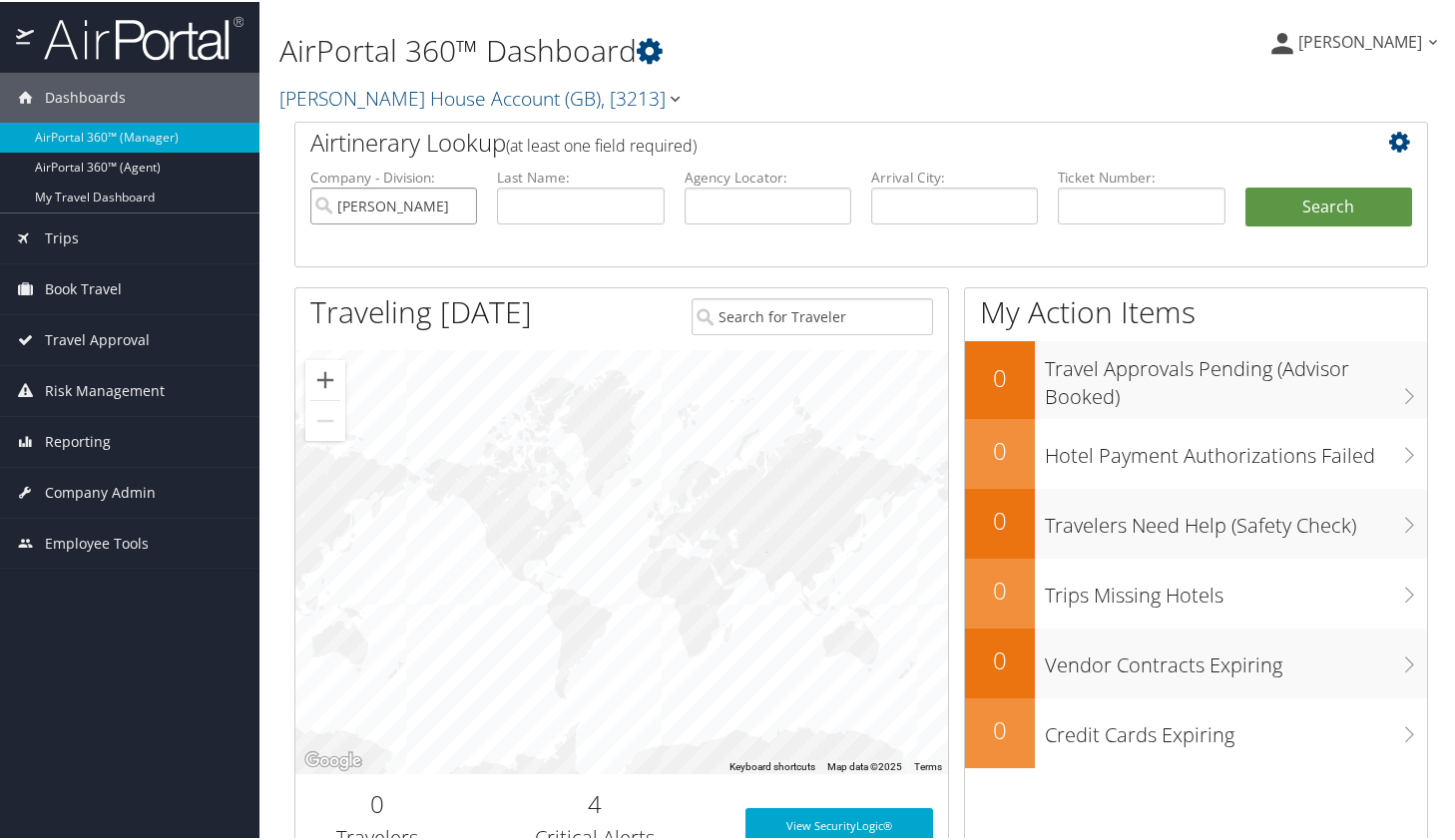 click on "Gigi Becker House Account" at bounding box center [393, 204] 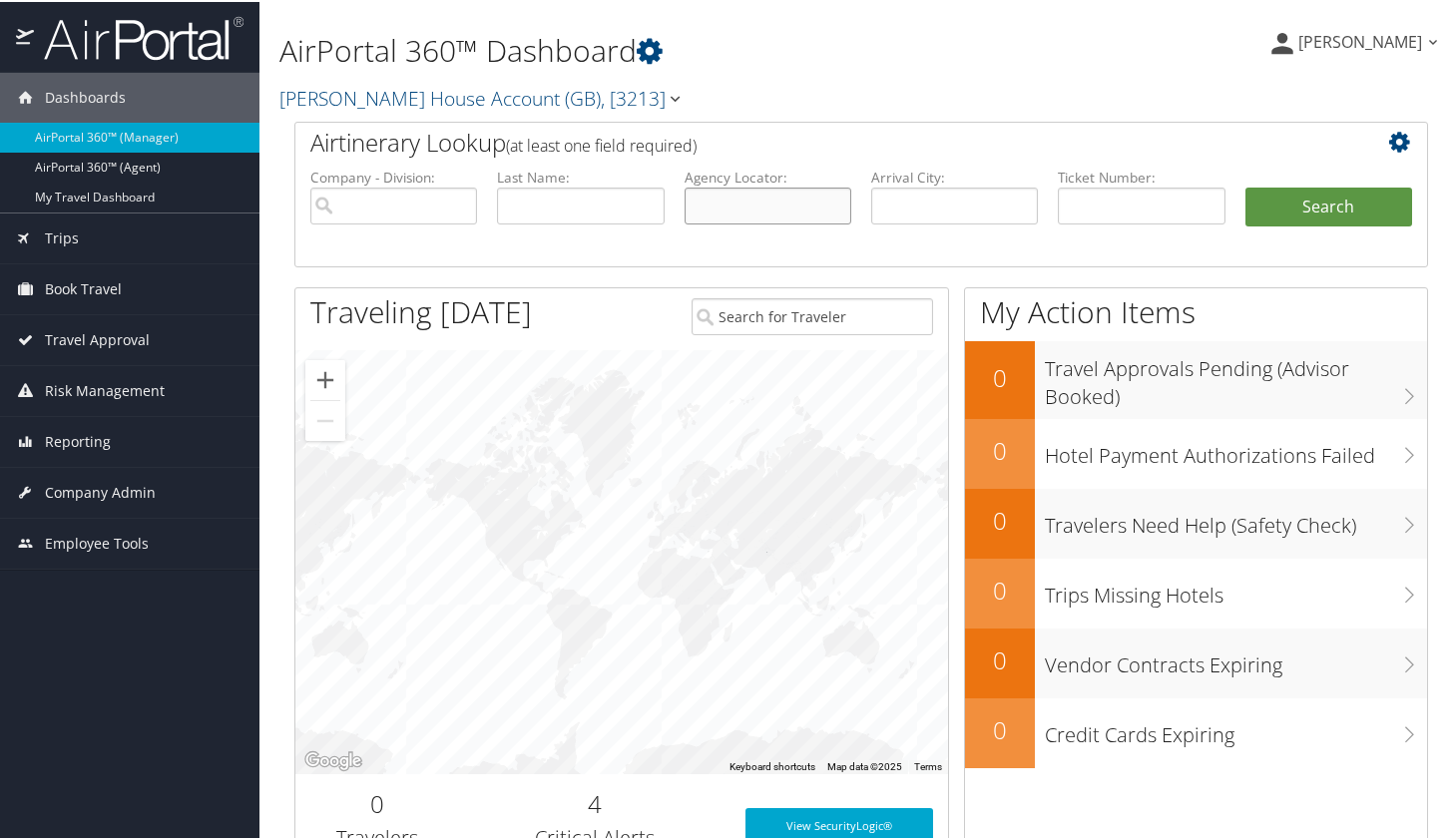 click at bounding box center [767, 204] 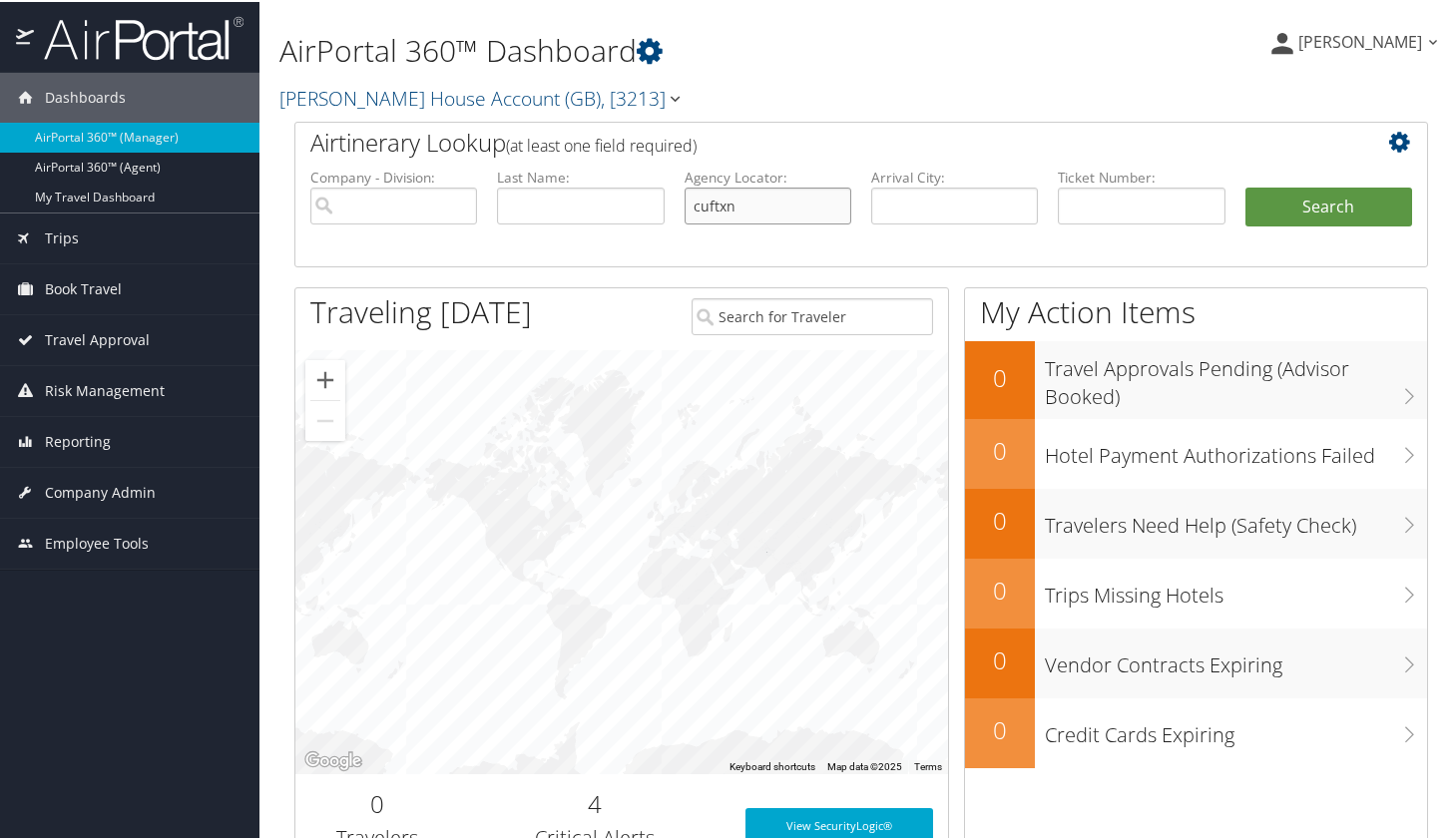 type on "cuftxn" 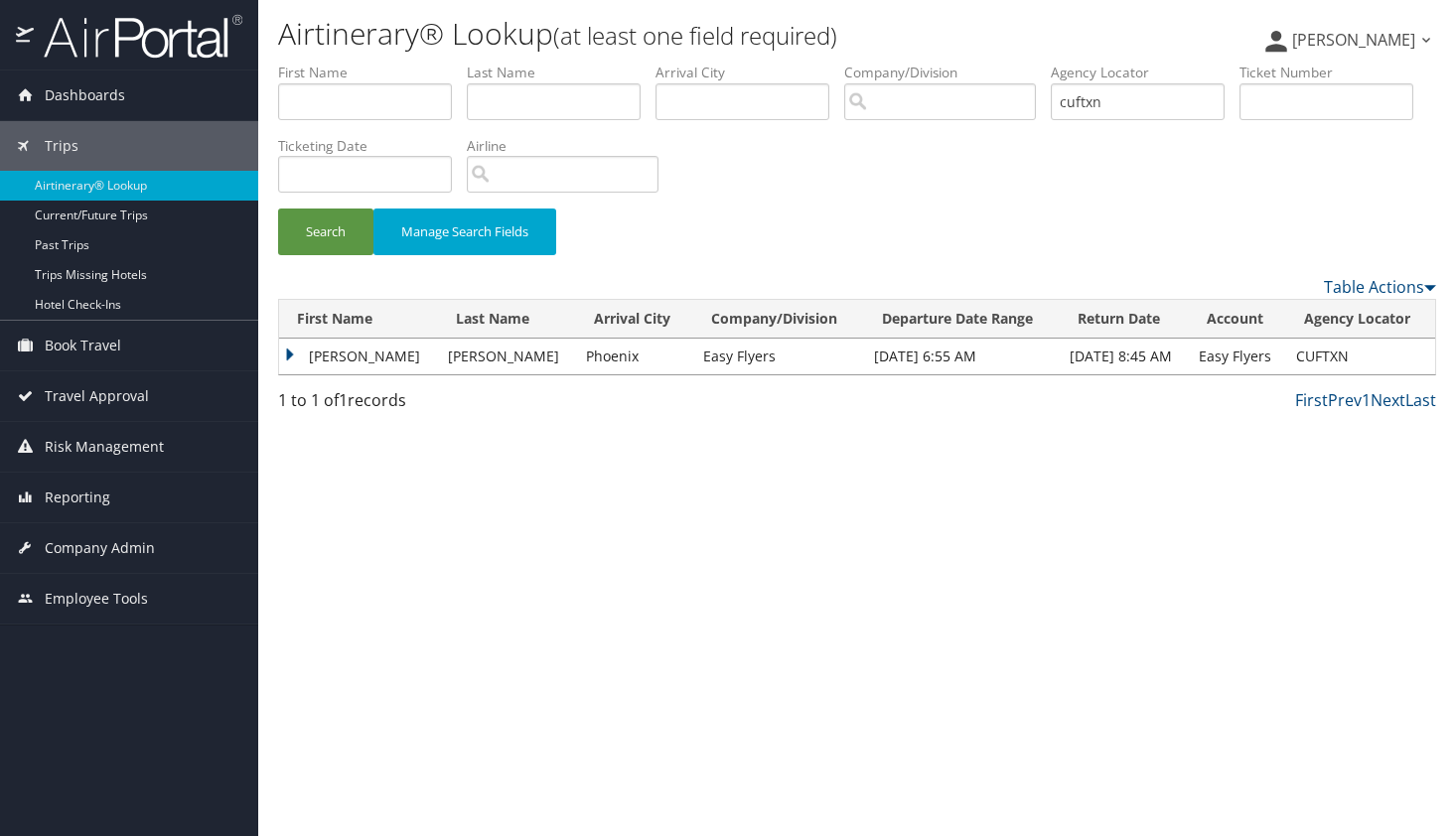 scroll, scrollTop: 0, scrollLeft: 0, axis: both 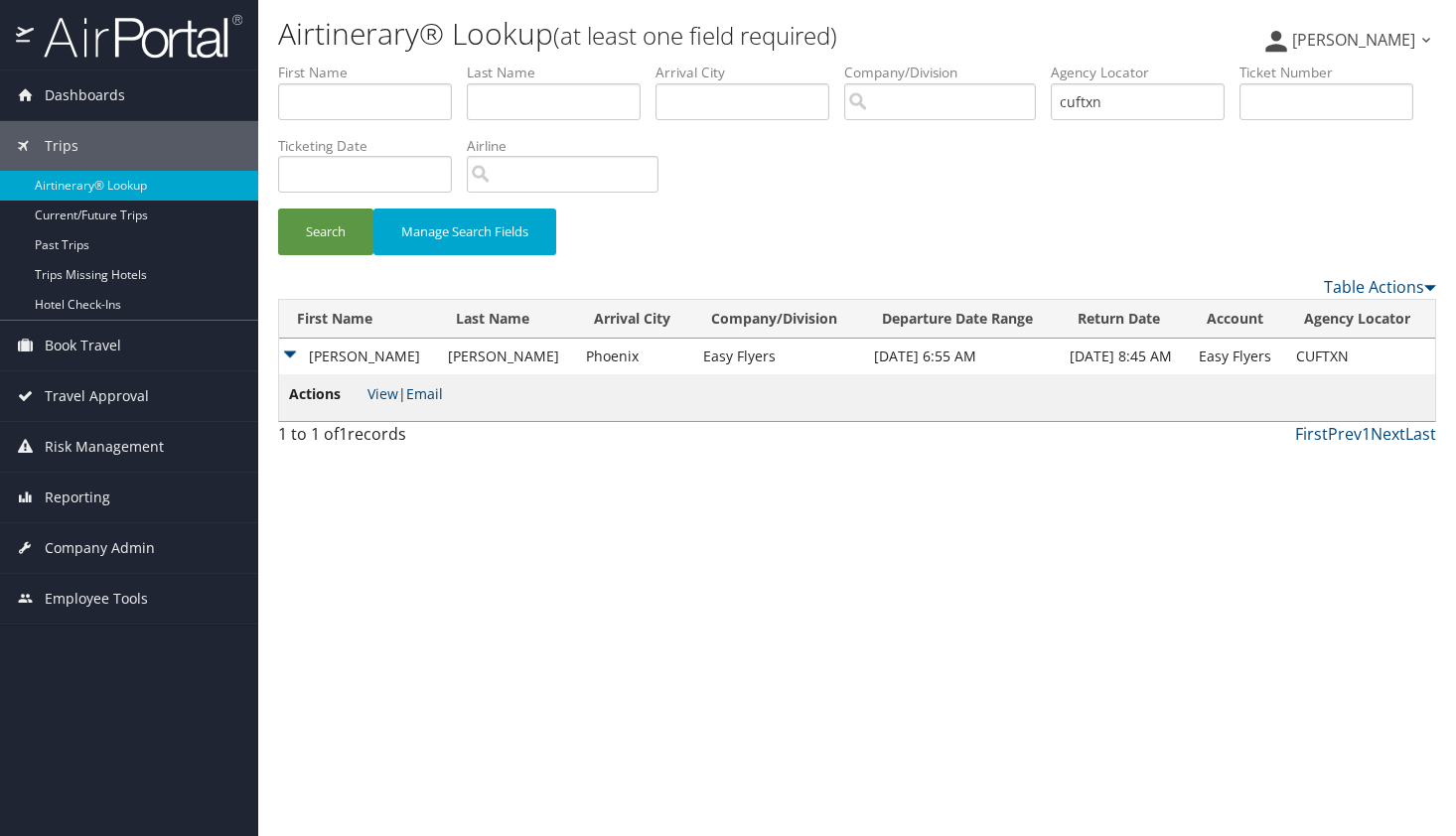 click on "Email" at bounding box center (424, 393) 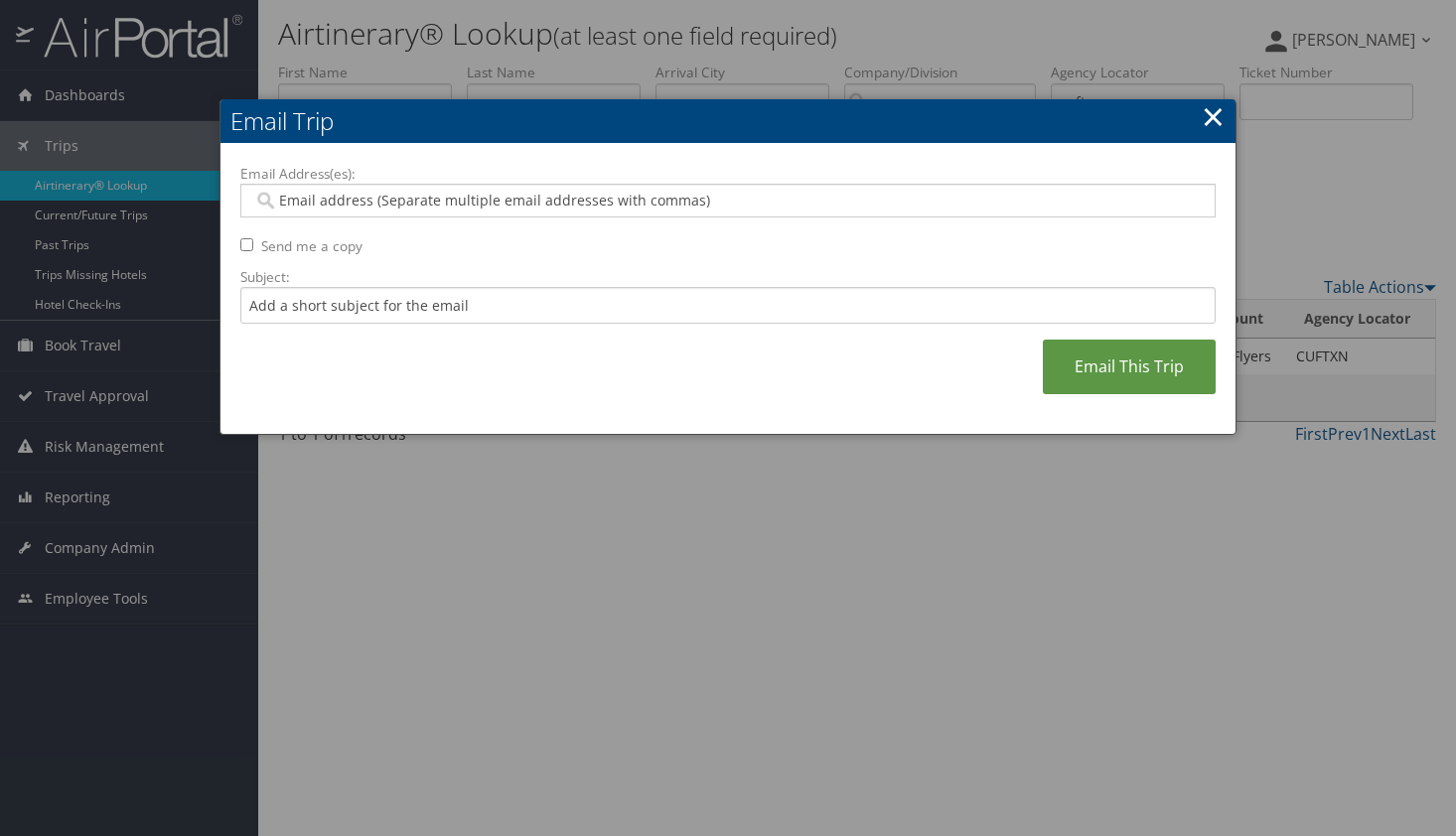 click on "Email Address(es):" at bounding box center [727, 201] 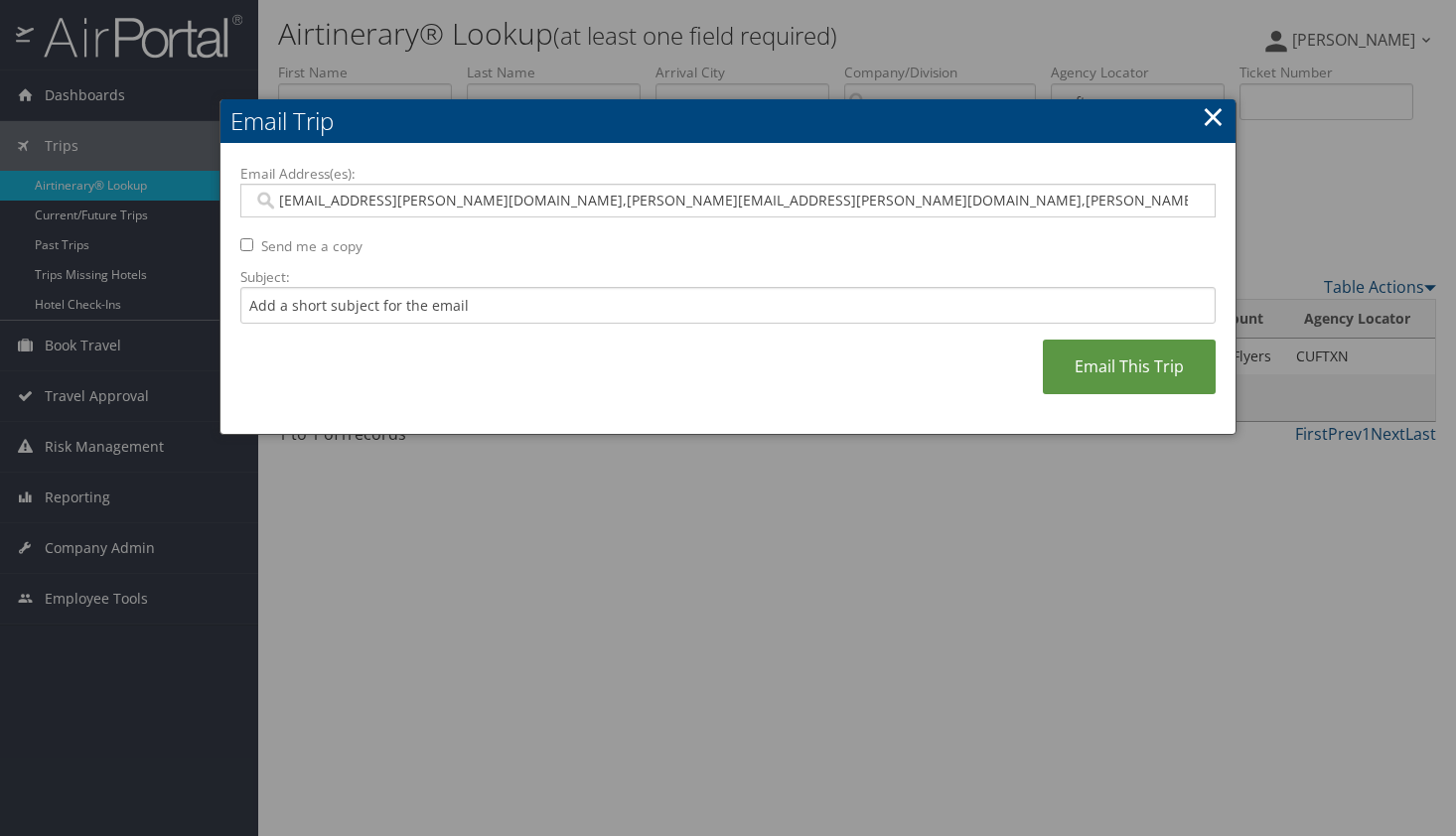 type on "[EMAIL_ADDRESS][PERSON_NAME][DOMAIN_NAME], [PERSON_NAME][EMAIL_ADDRESS][PERSON_NAME][DOMAIN_NAME], [PERSON_NAME][EMAIL_ADDRESS][PERSON_NAME][DOMAIN_NAME]" 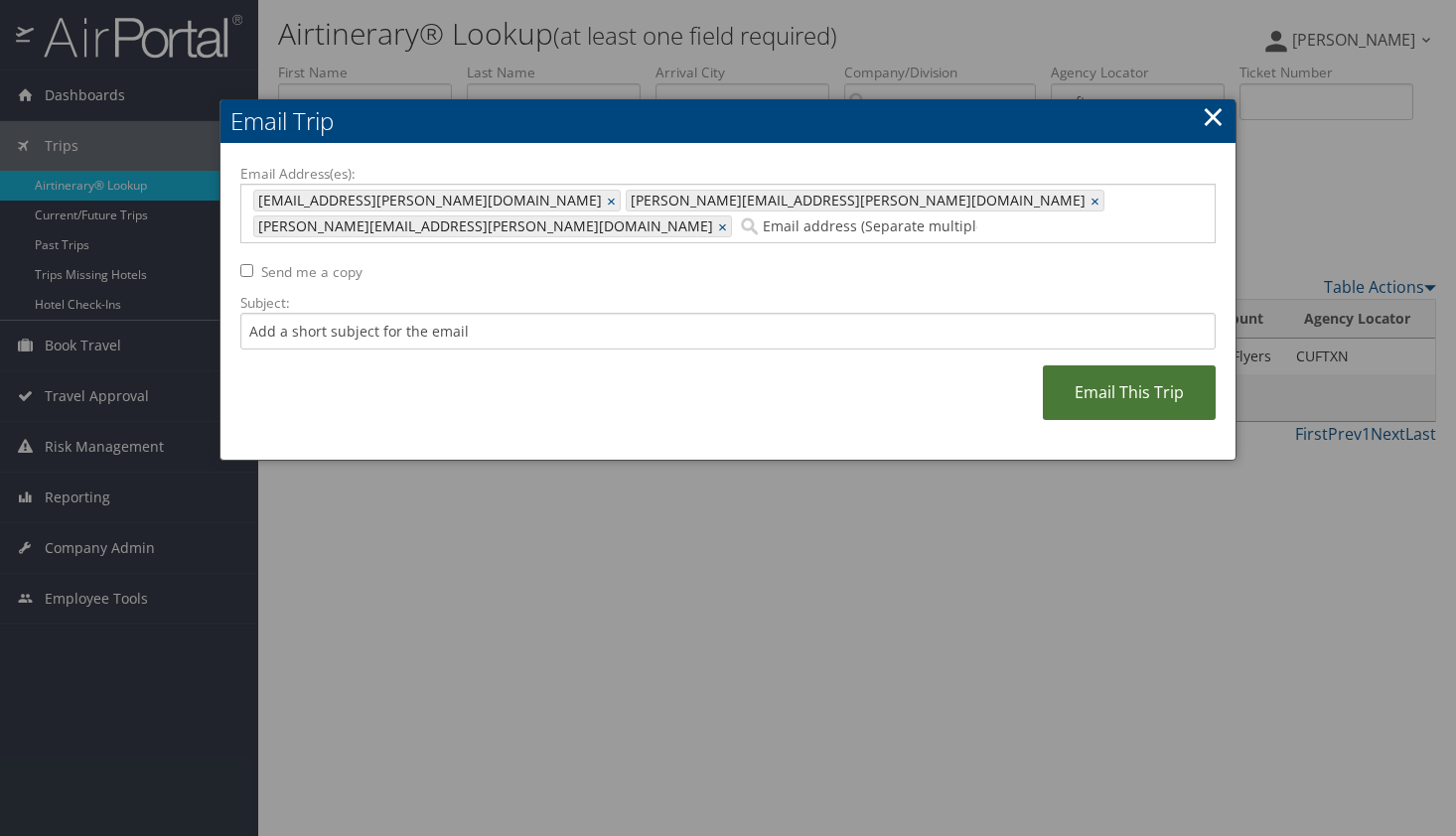 click on "Email This Trip" at bounding box center (1129, 392) 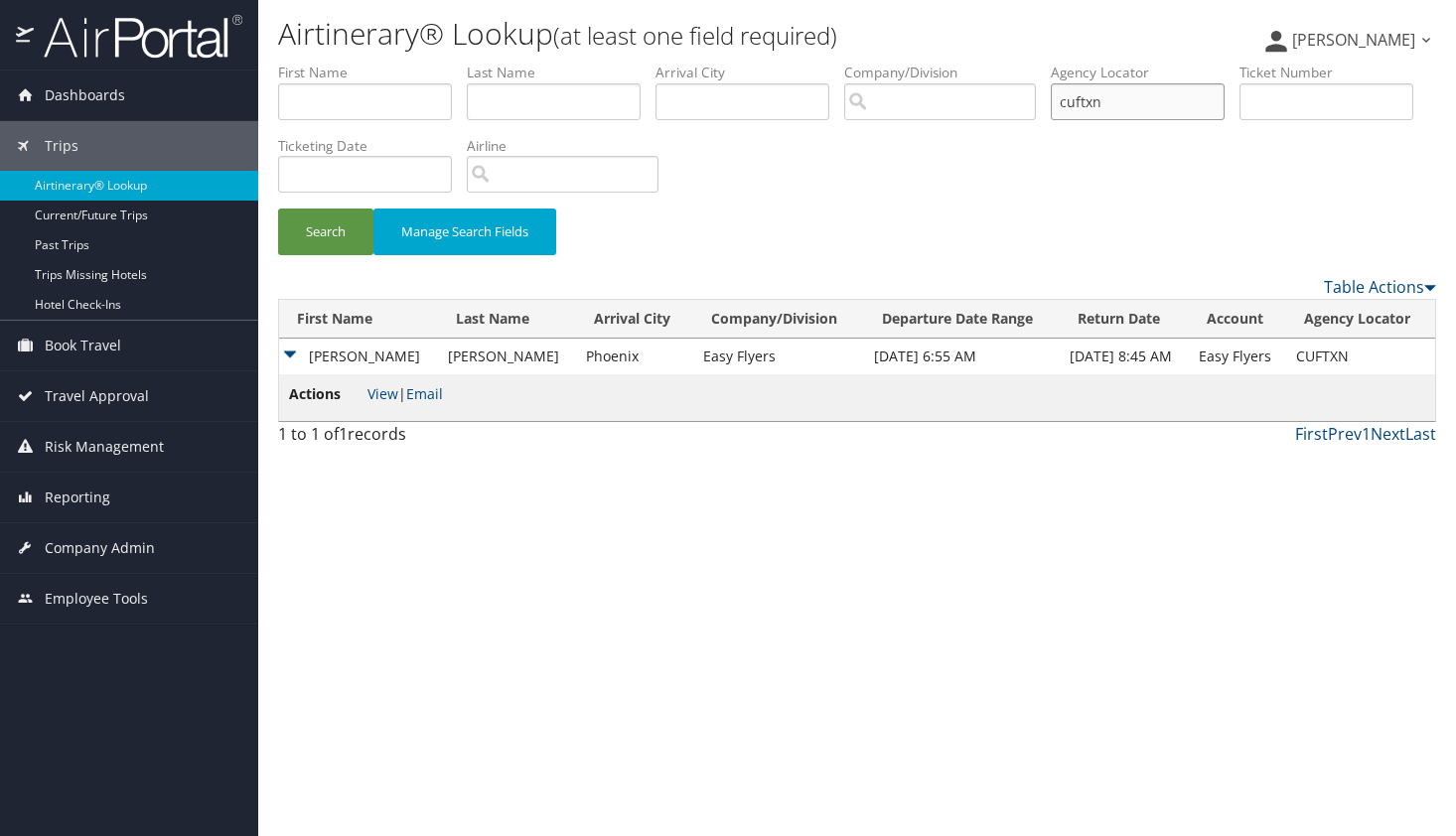 drag, startPoint x: 1126, startPoint y: 100, endPoint x: 1036, endPoint y: 100, distance: 90 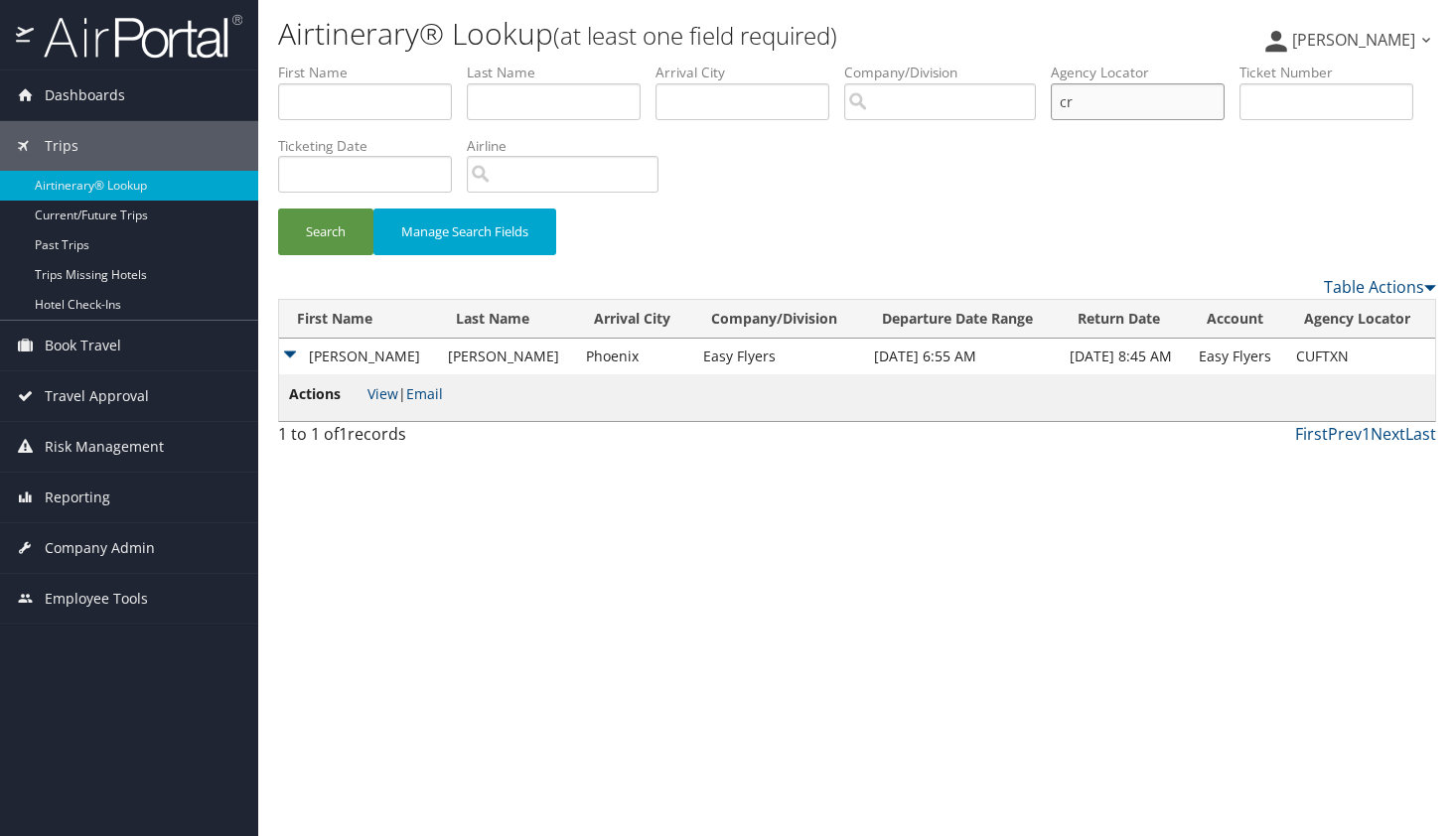 type on "c" 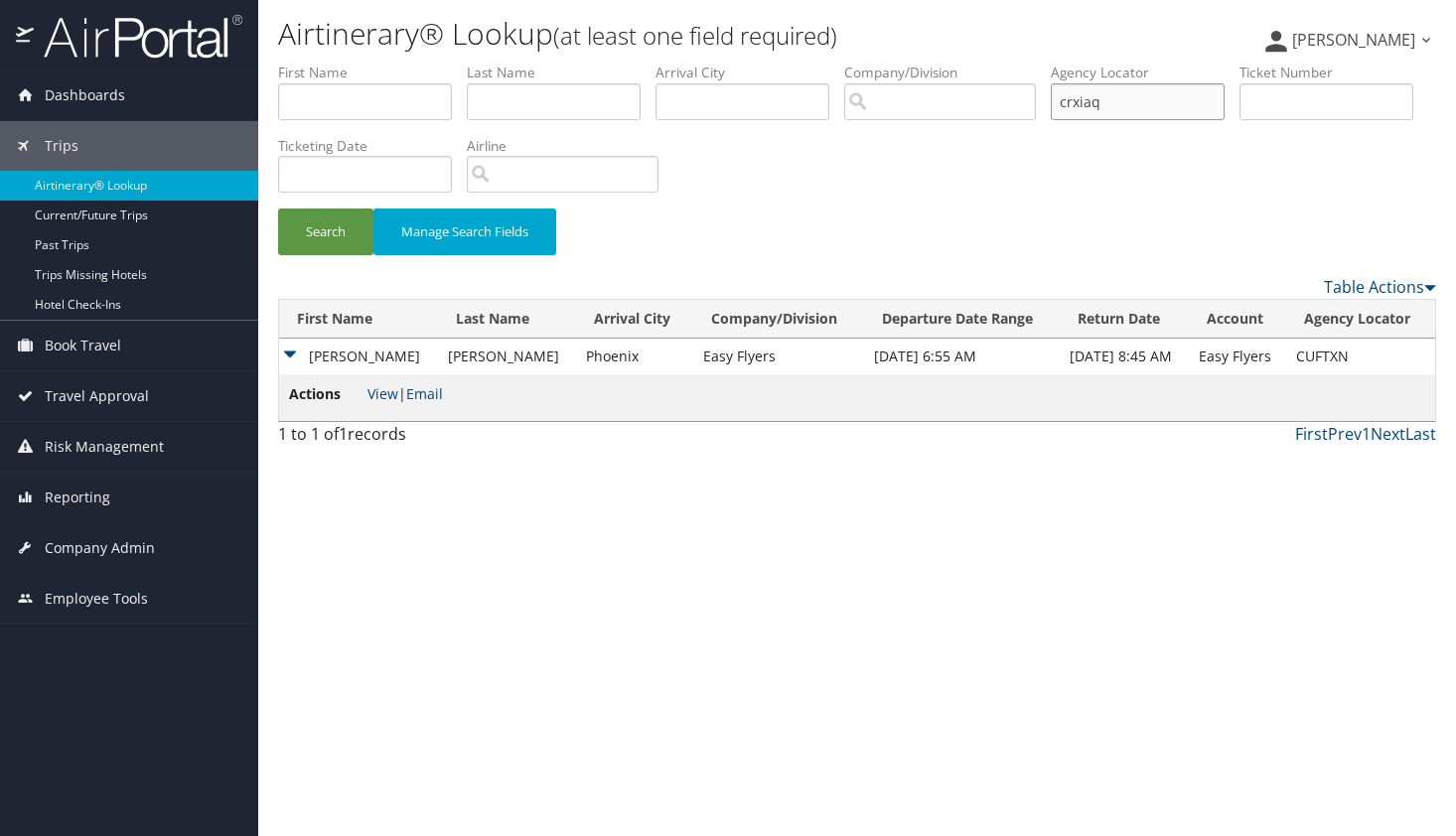 type on "crxiaq" 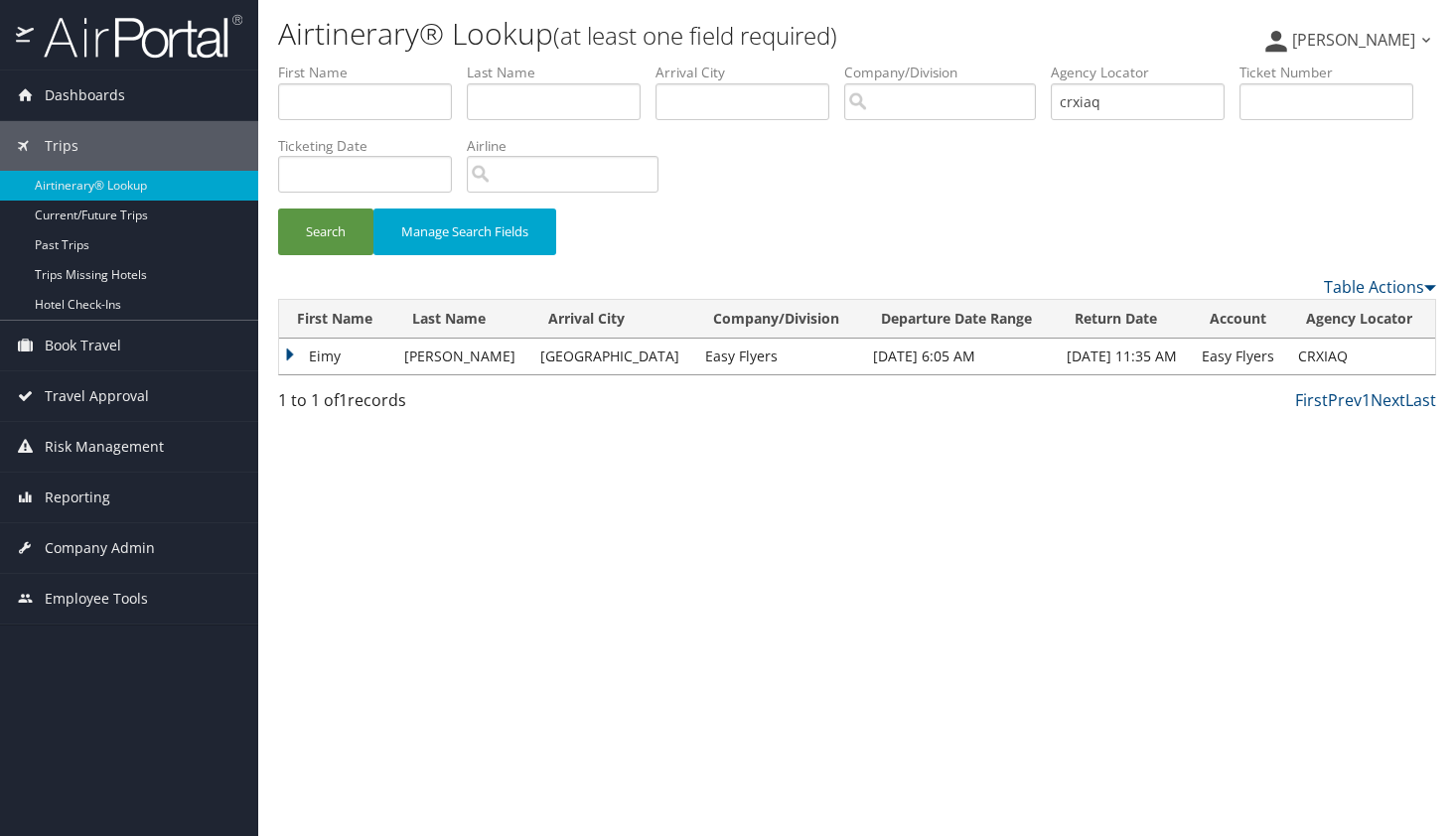click on "Eimy" at bounding box center [337, 356] 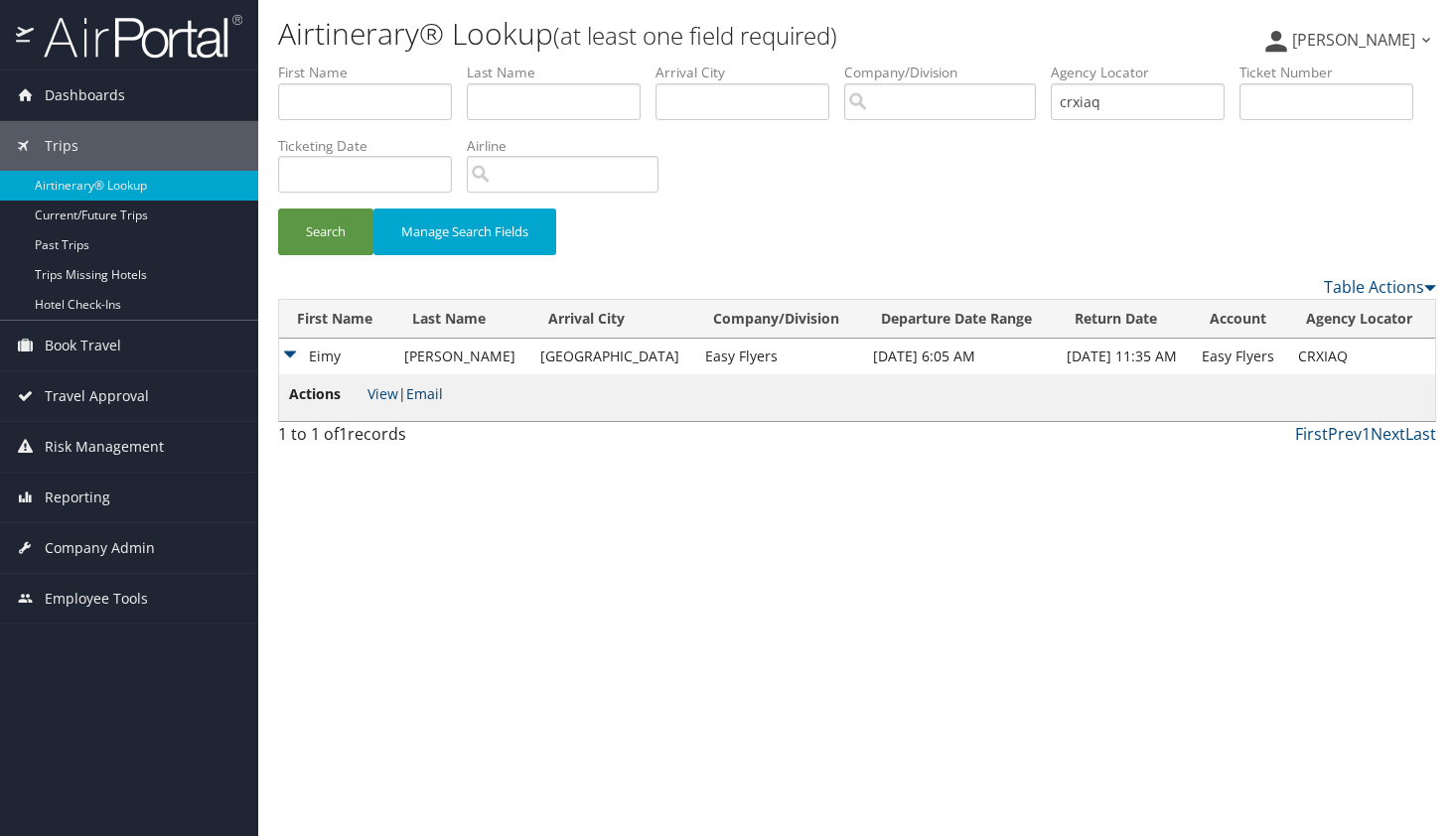 click on "Email" at bounding box center (424, 393) 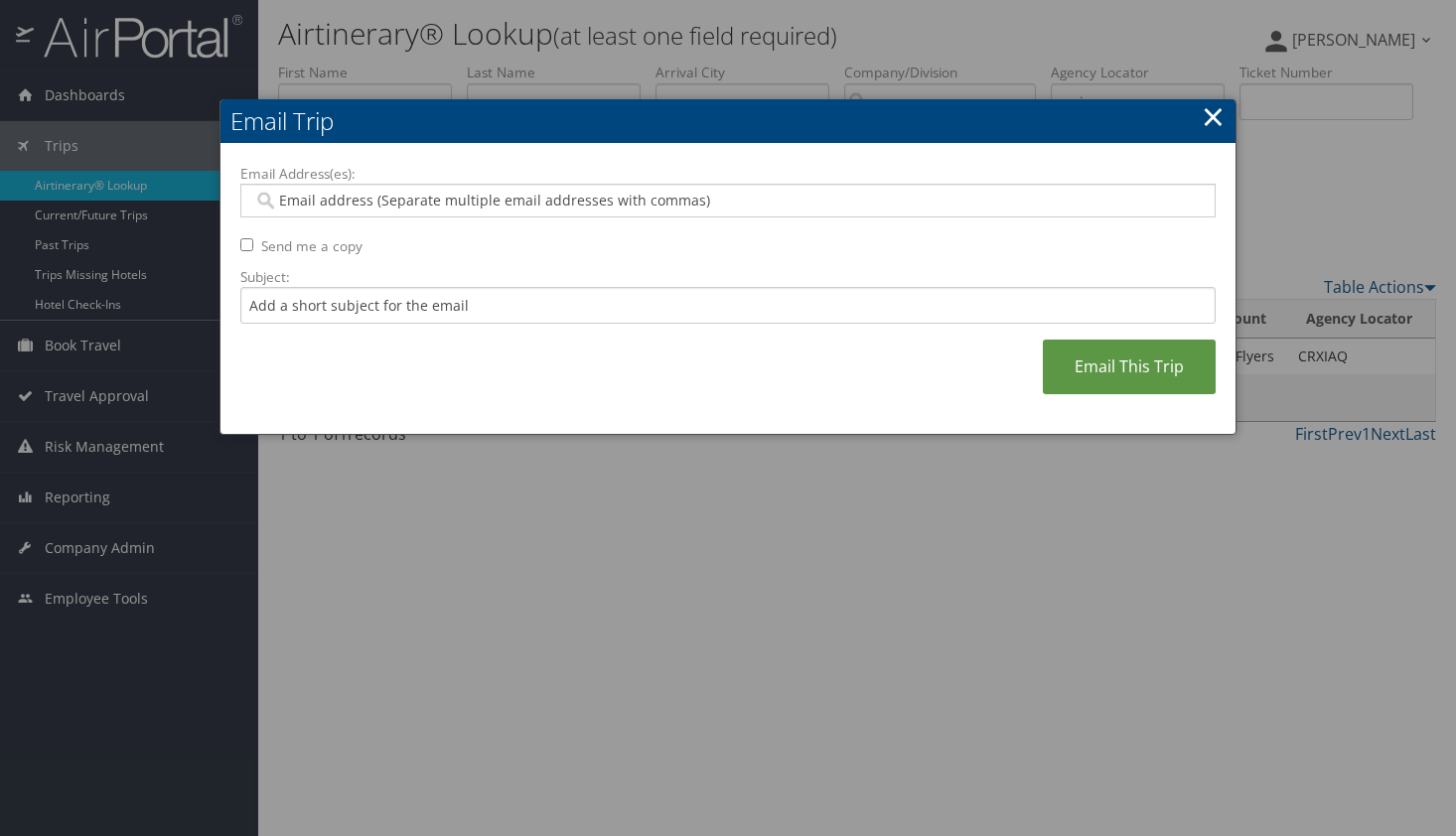 click on "Email Address(es):" at bounding box center (727, 201) 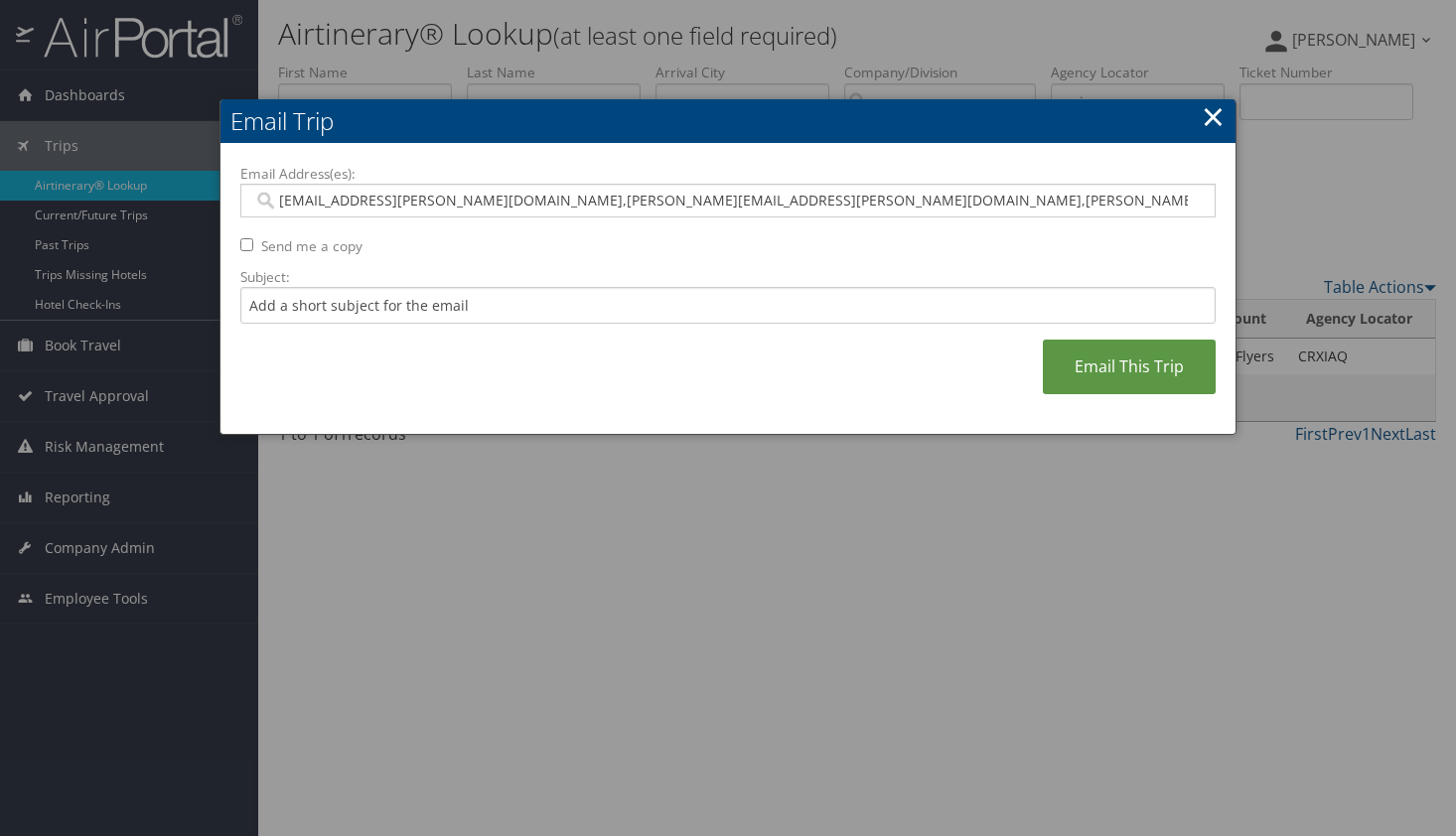 type on "[EMAIL_ADDRESS][PERSON_NAME][DOMAIN_NAME], [PERSON_NAME][EMAIL_ADDRESS][PERSON_NAME][DOMAIN_NAME], [PERSON_NAME][EMAIL_ADDRESS][PERSON_NAME][DOMAIN_NAME]" 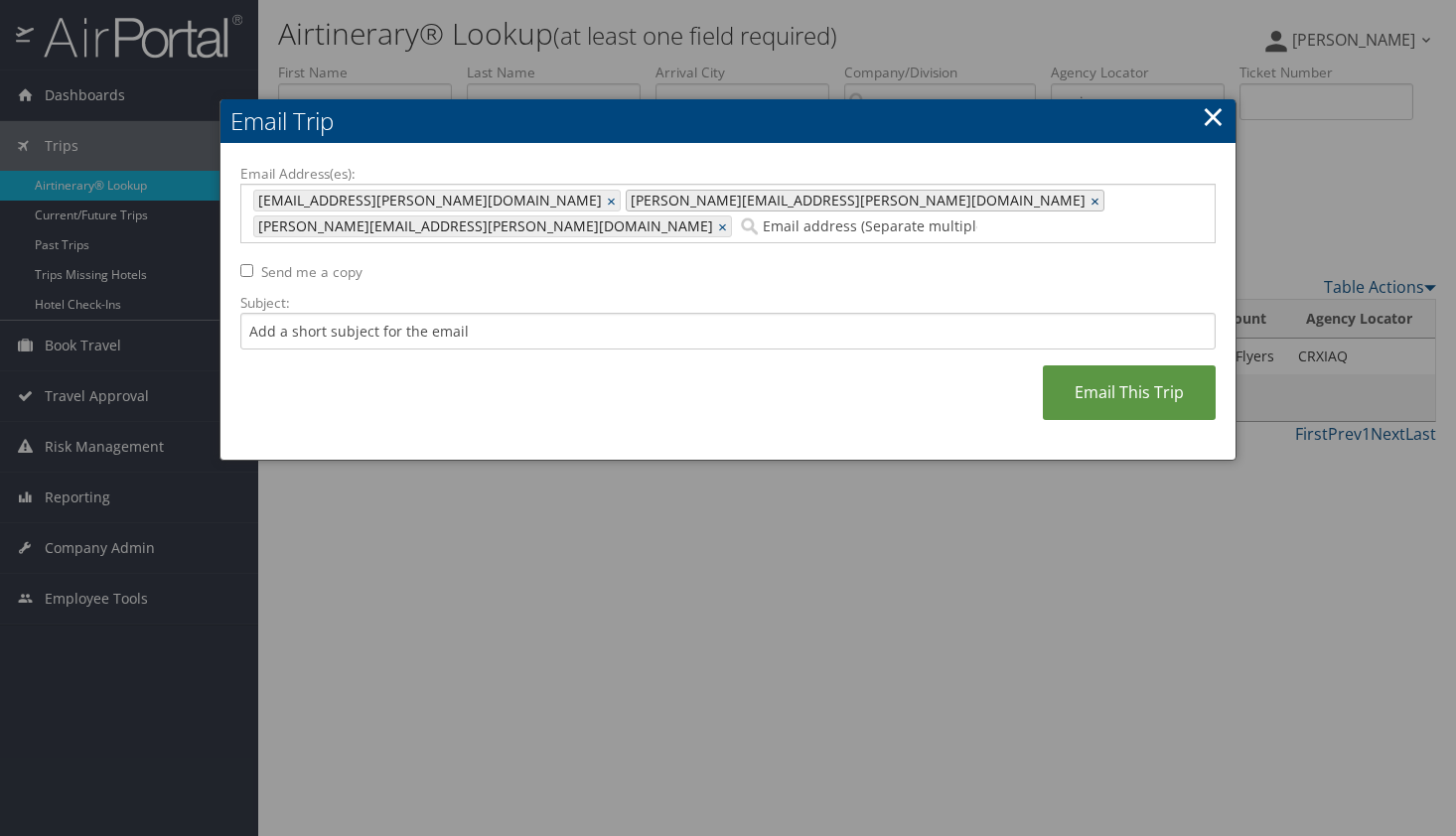 click on "×" at bounding box center [1096, 201] 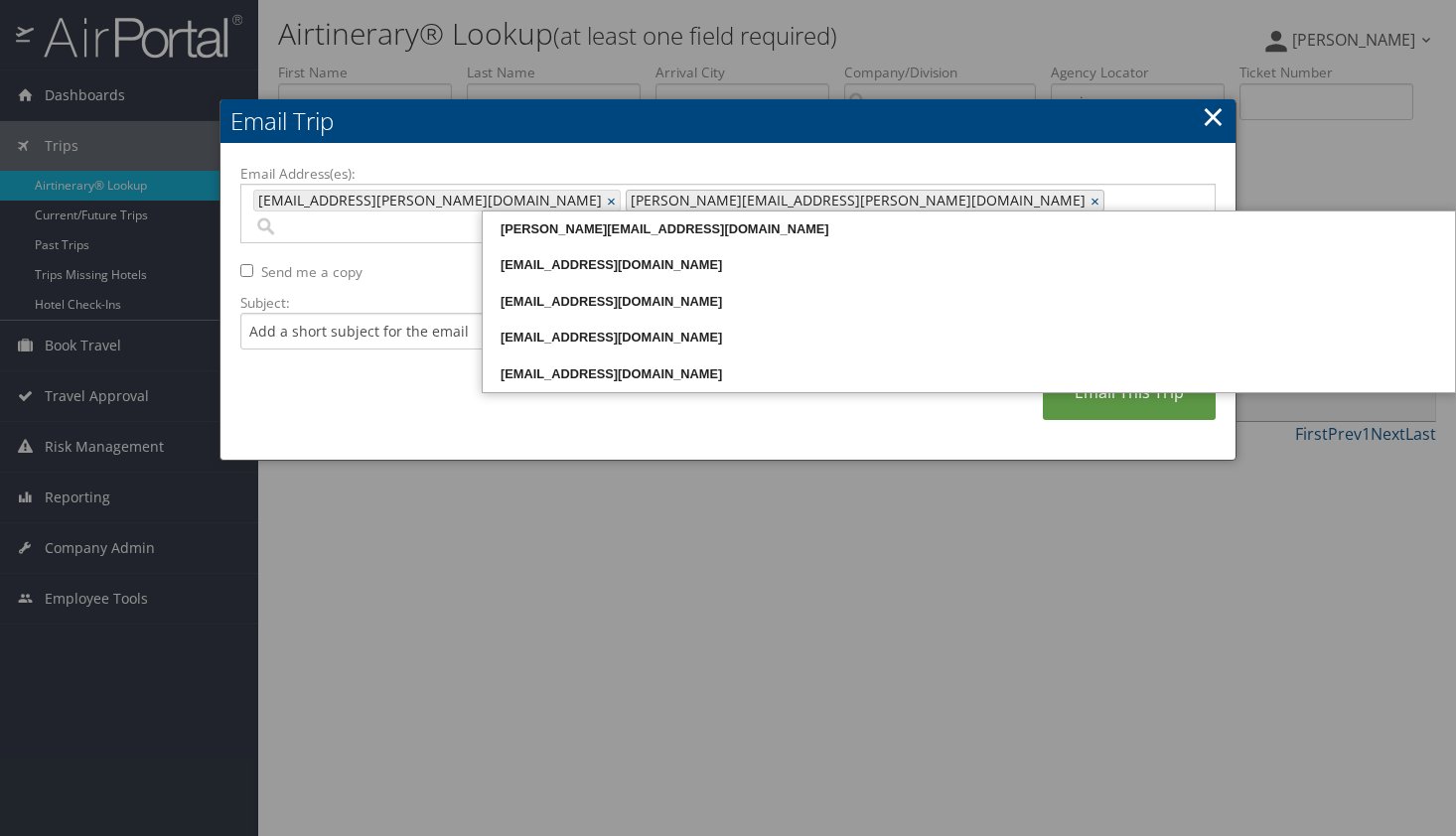 type 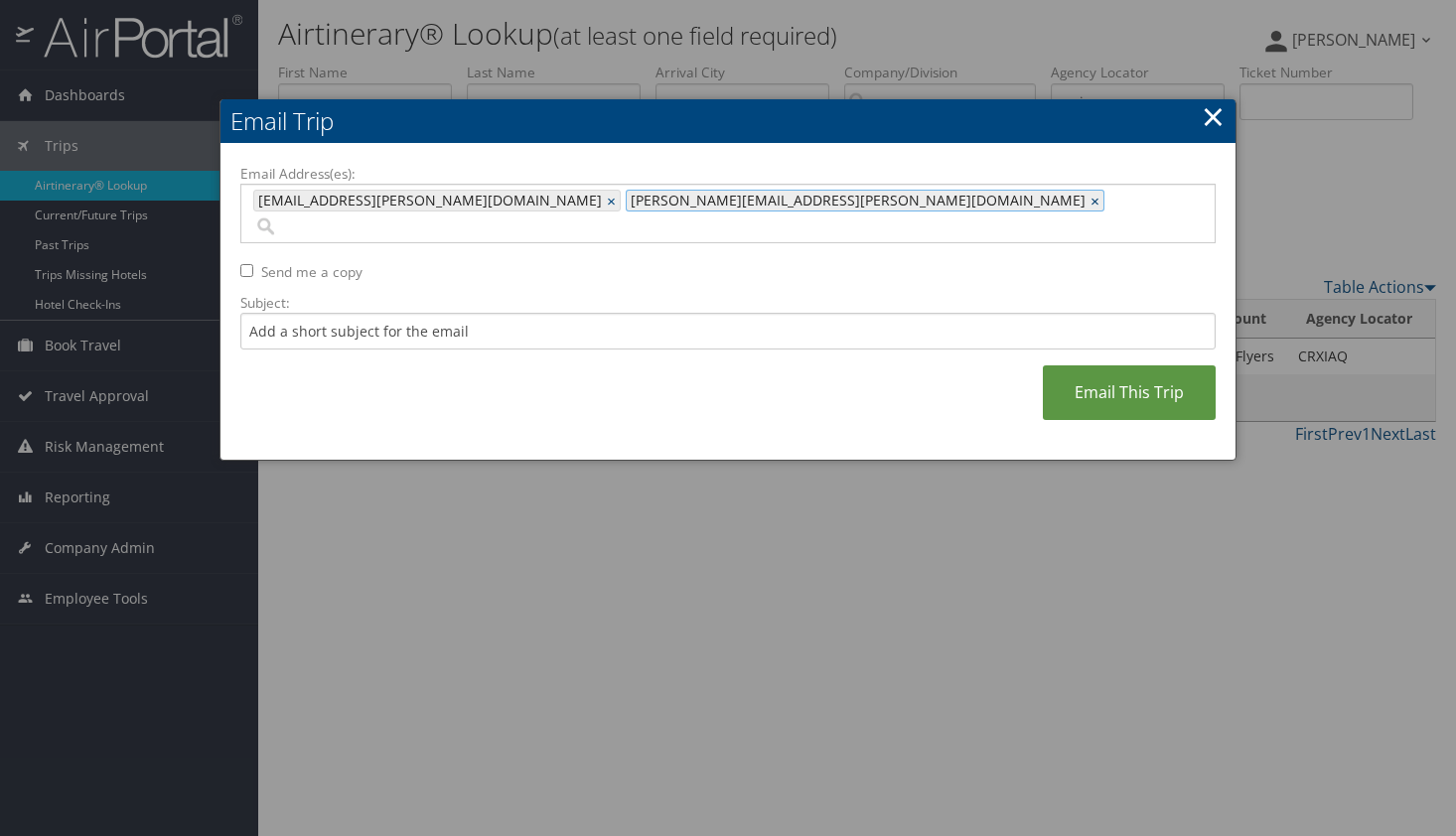 click on "×" at bounding box center [1096, 201] 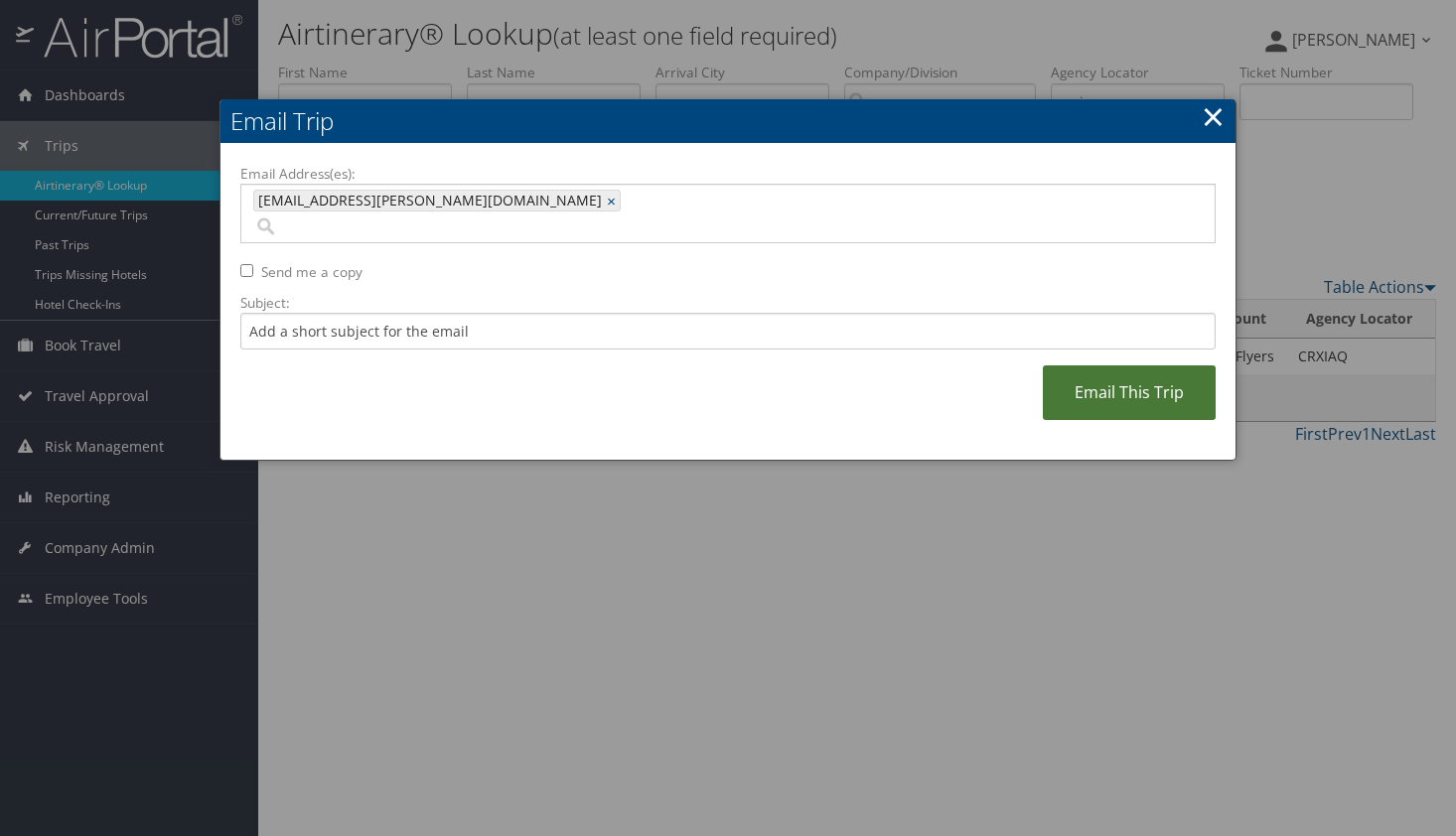 click on "Email This Trip" at bounding box center (1129, 392) 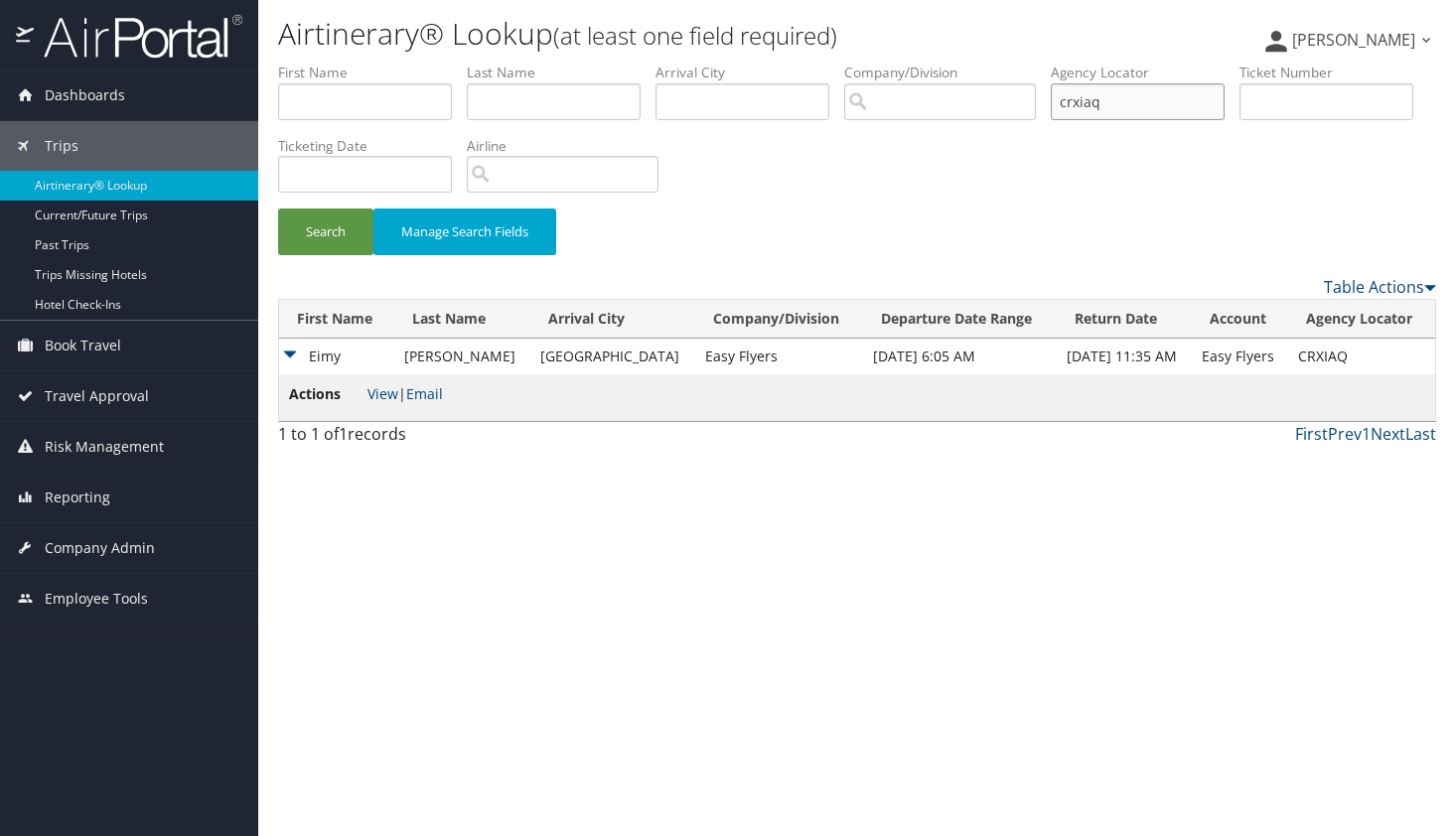 drag, startPoint x: 1202, startPoint y: 106, endPoint x: 736, endPoint y: 129, distance: 466.56725 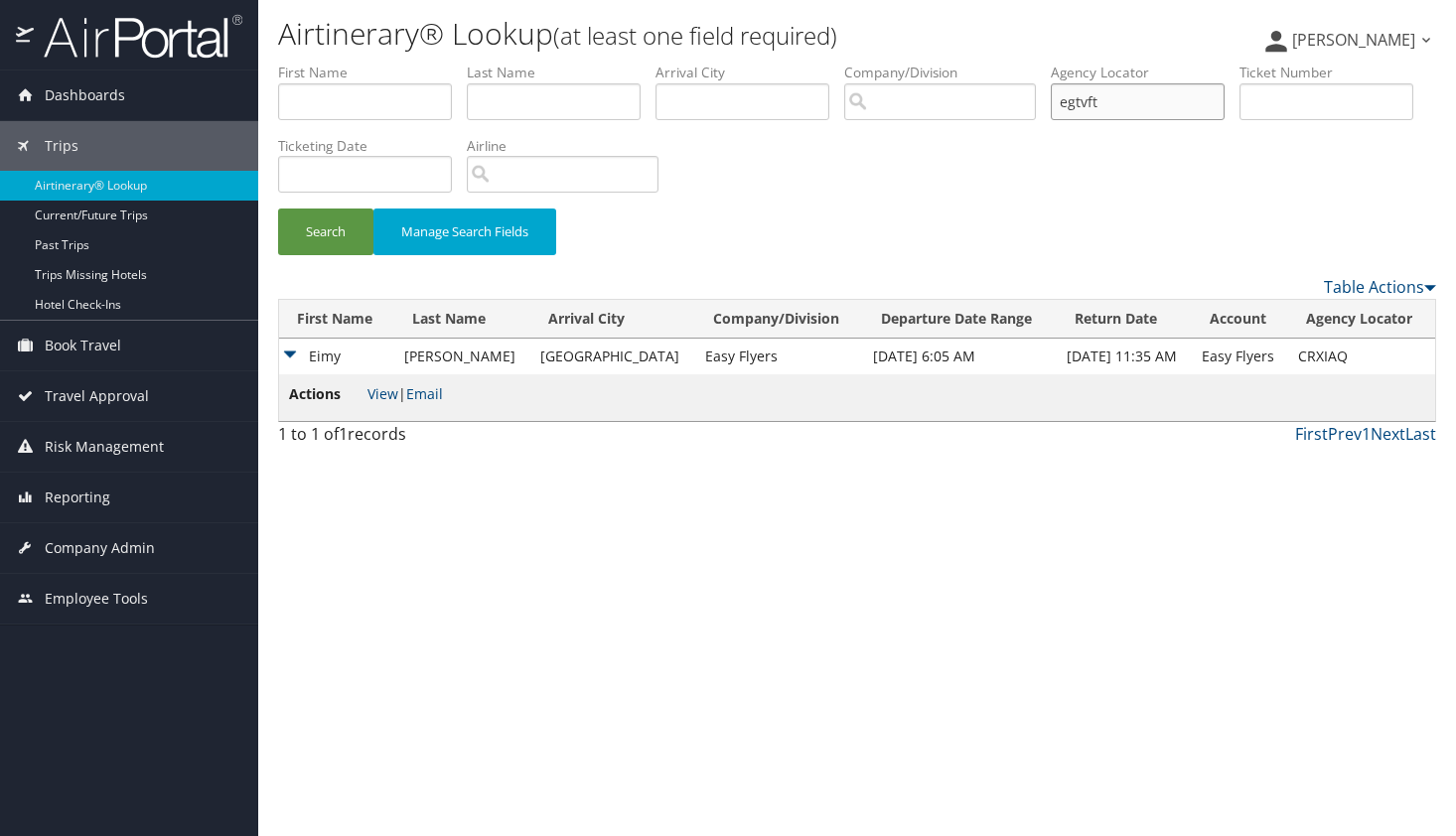type on "egtvft" 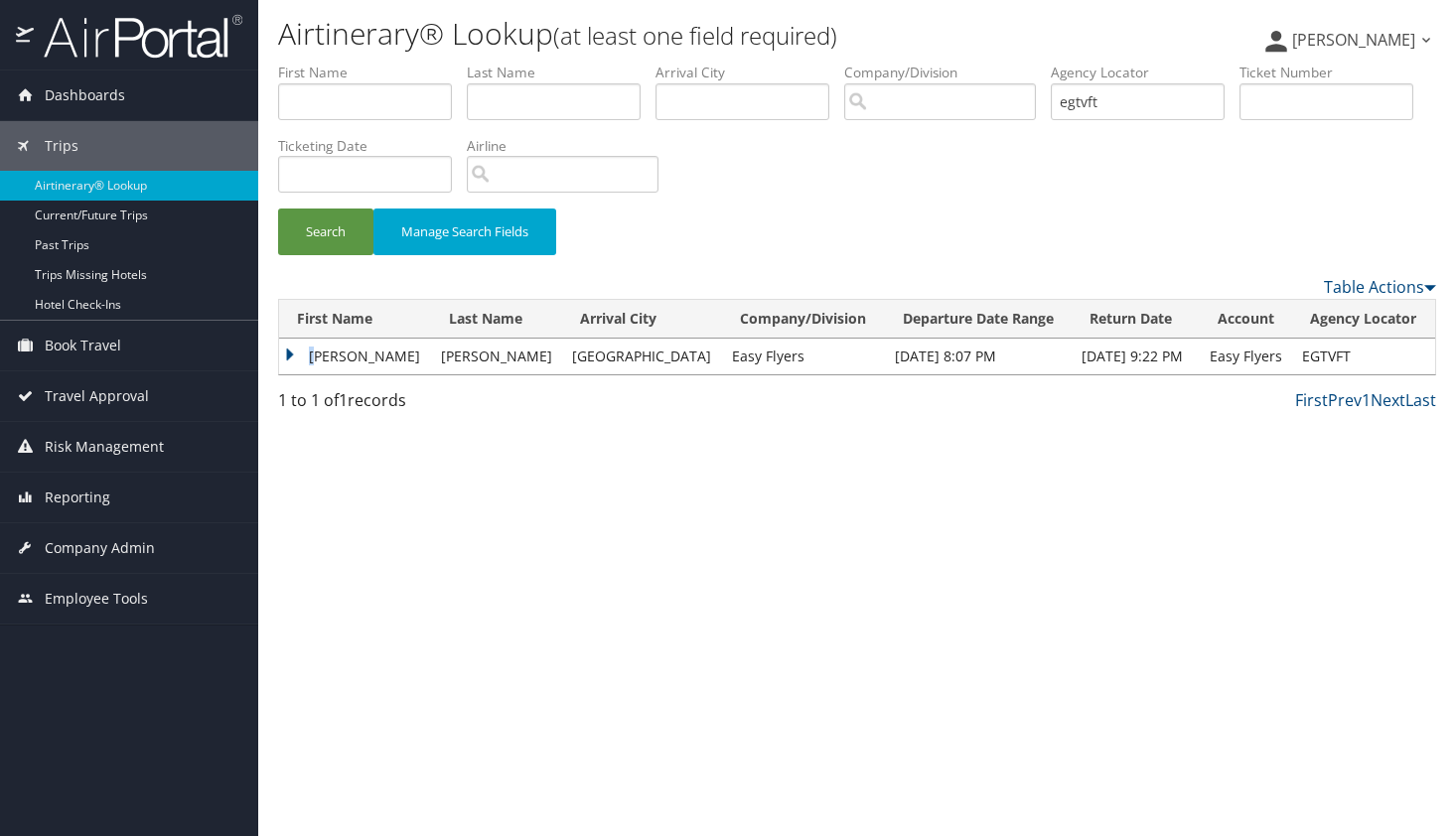 click on "[PERSON_NAME]" at bounding box center (355, 356) 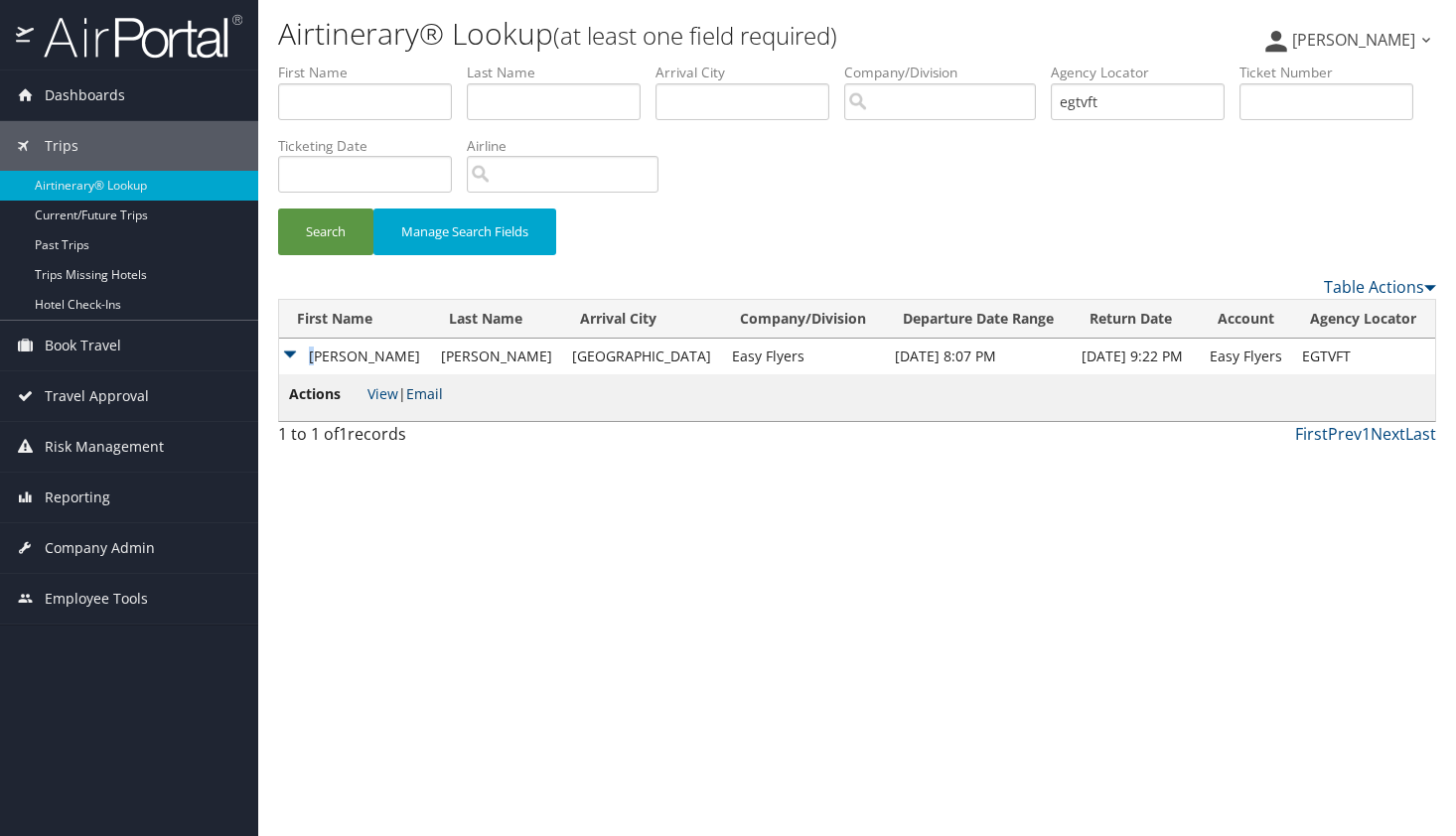 drag, startPoint x: 318, startPoint y: 353, endPoint x: 433, endPoint y: 393, distance: 121.757957 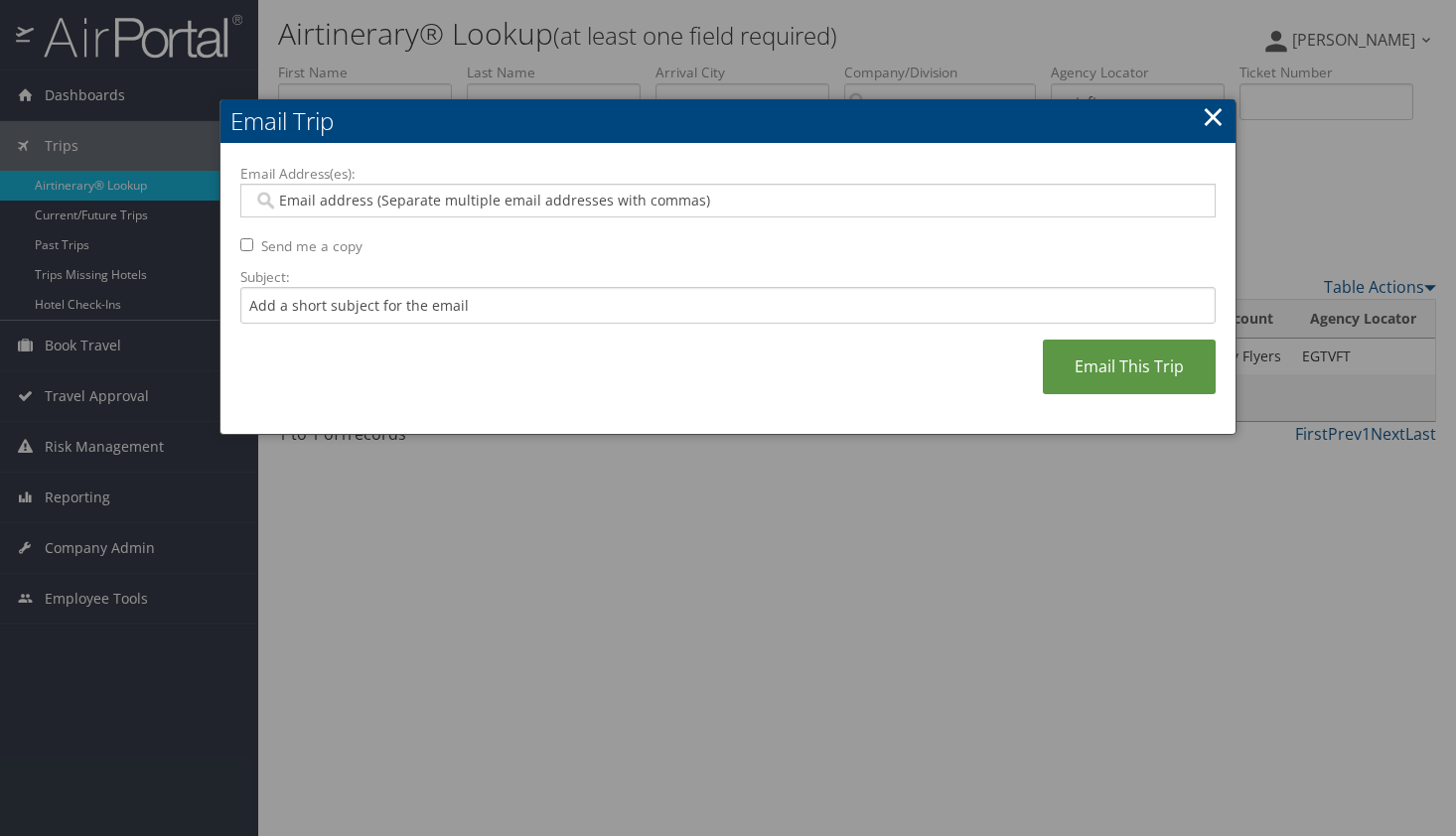 click on "Email Address(es):" at bounding box center [727, 201] 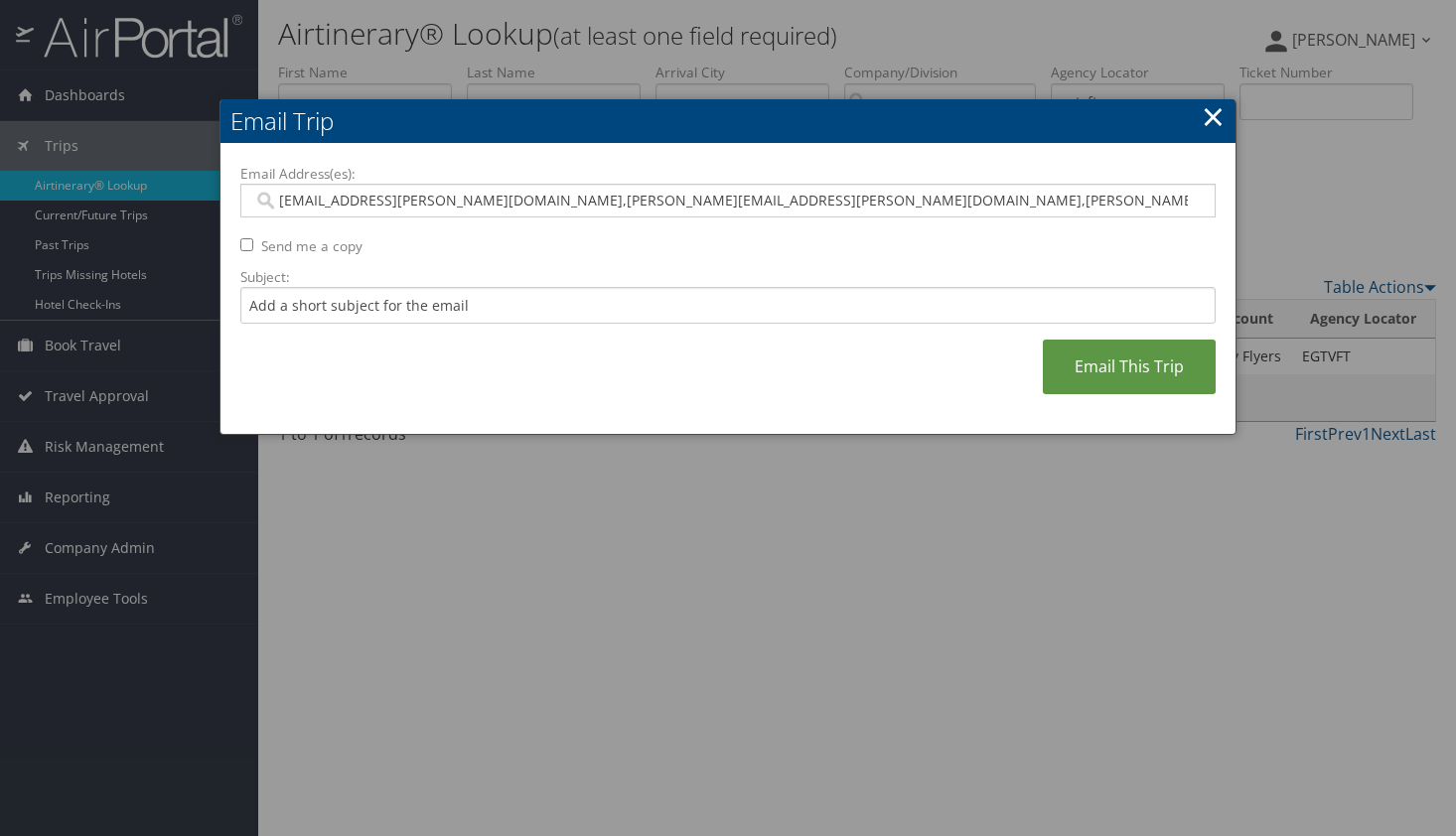 type on "[EMAIL_ADDRESS][PERSON_NAME][DOMAIN_NAME], [PERSON_NAME][EMAIL_ADDRESS][PERSON_NAME][DOMAIN_NAME], [PERSON_NAME][EMAIL_ADDRESS][PERSON_NAME][DOMAIN_NAME]" 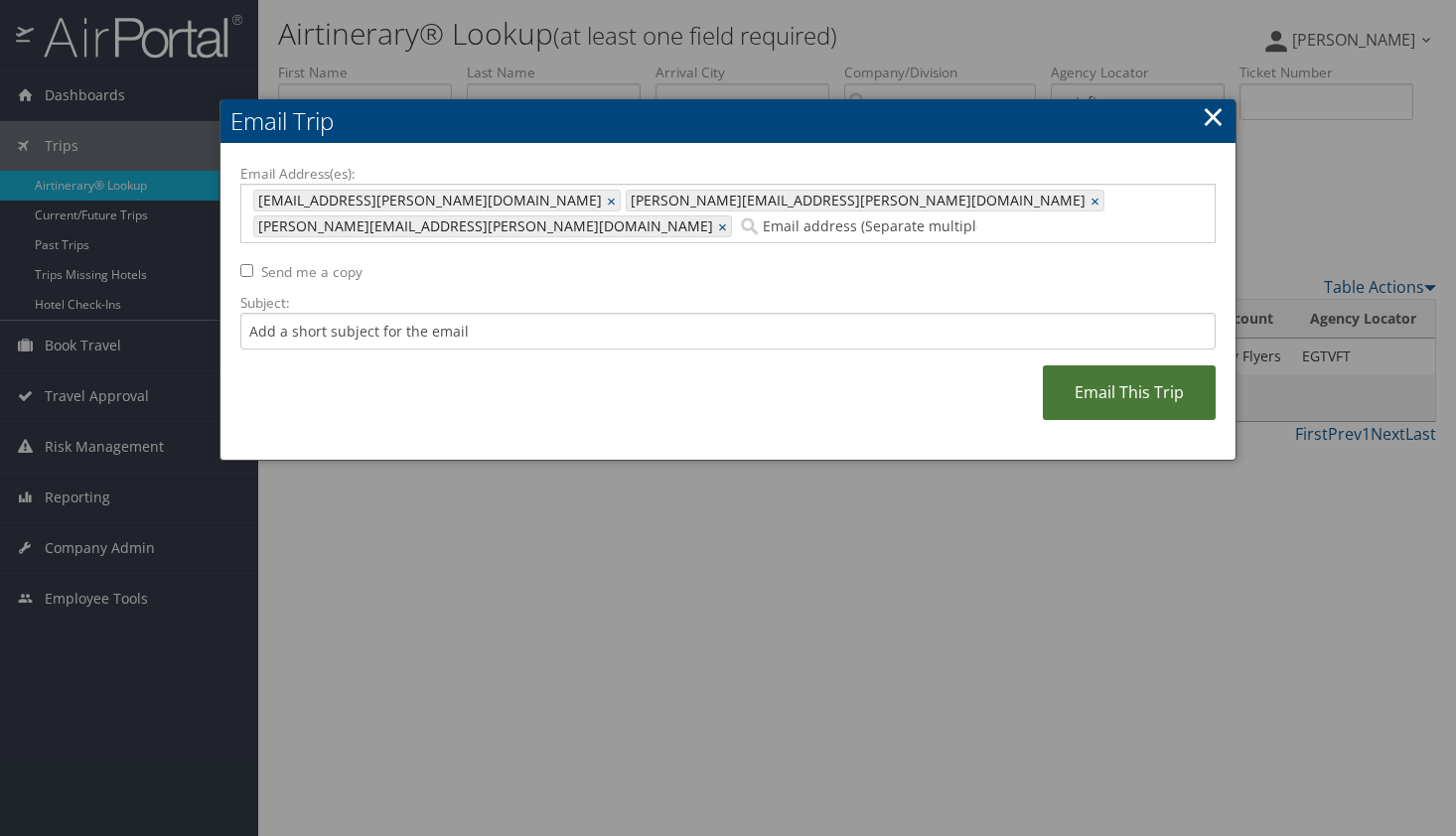 click on "Email This Trip" at bounding box center [1129, 392] 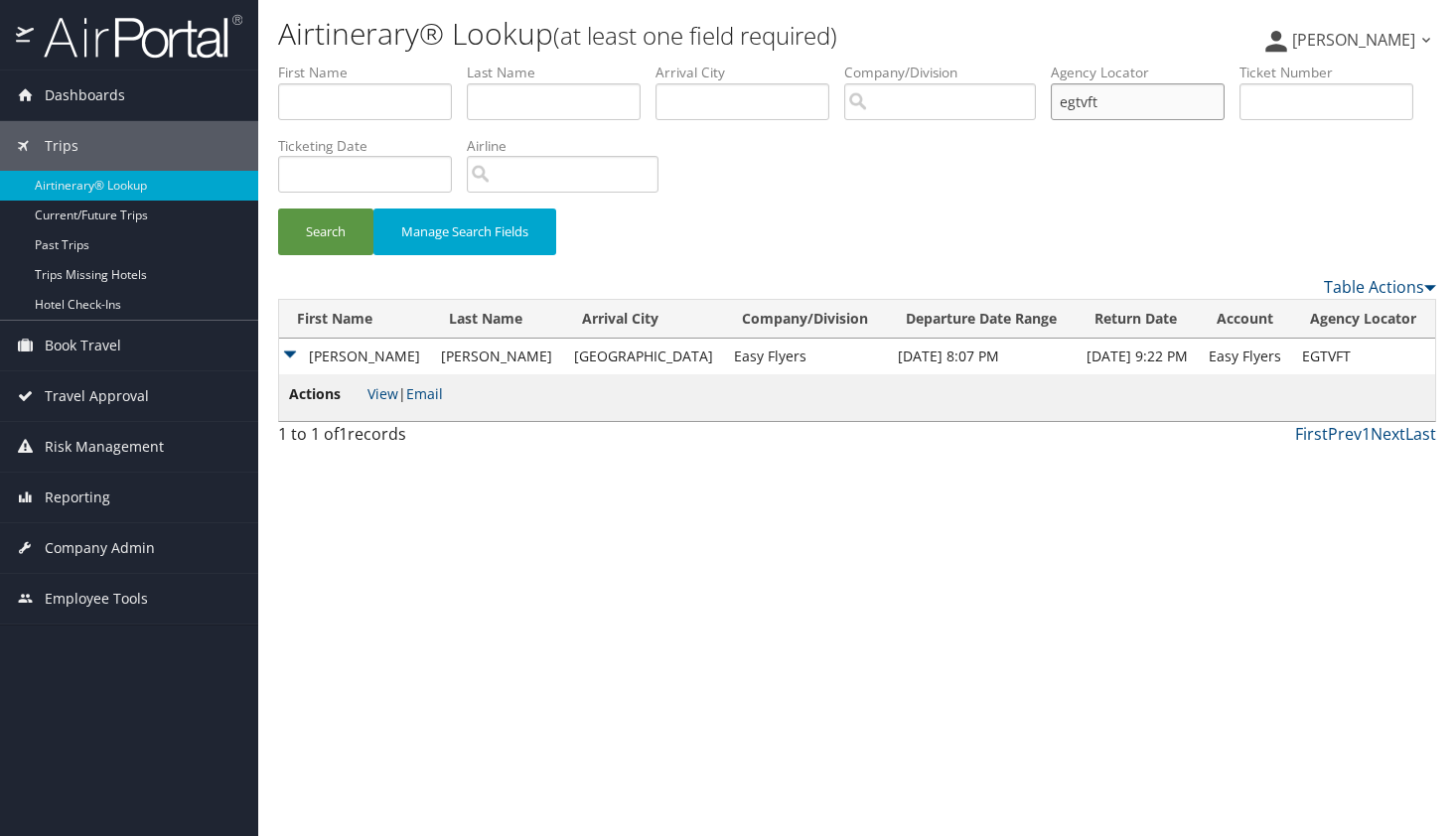 drag, startPoint x: 1193, startPoint y: 94, endPoint x: 1014, endPoint y: 104, distance: 179.27911 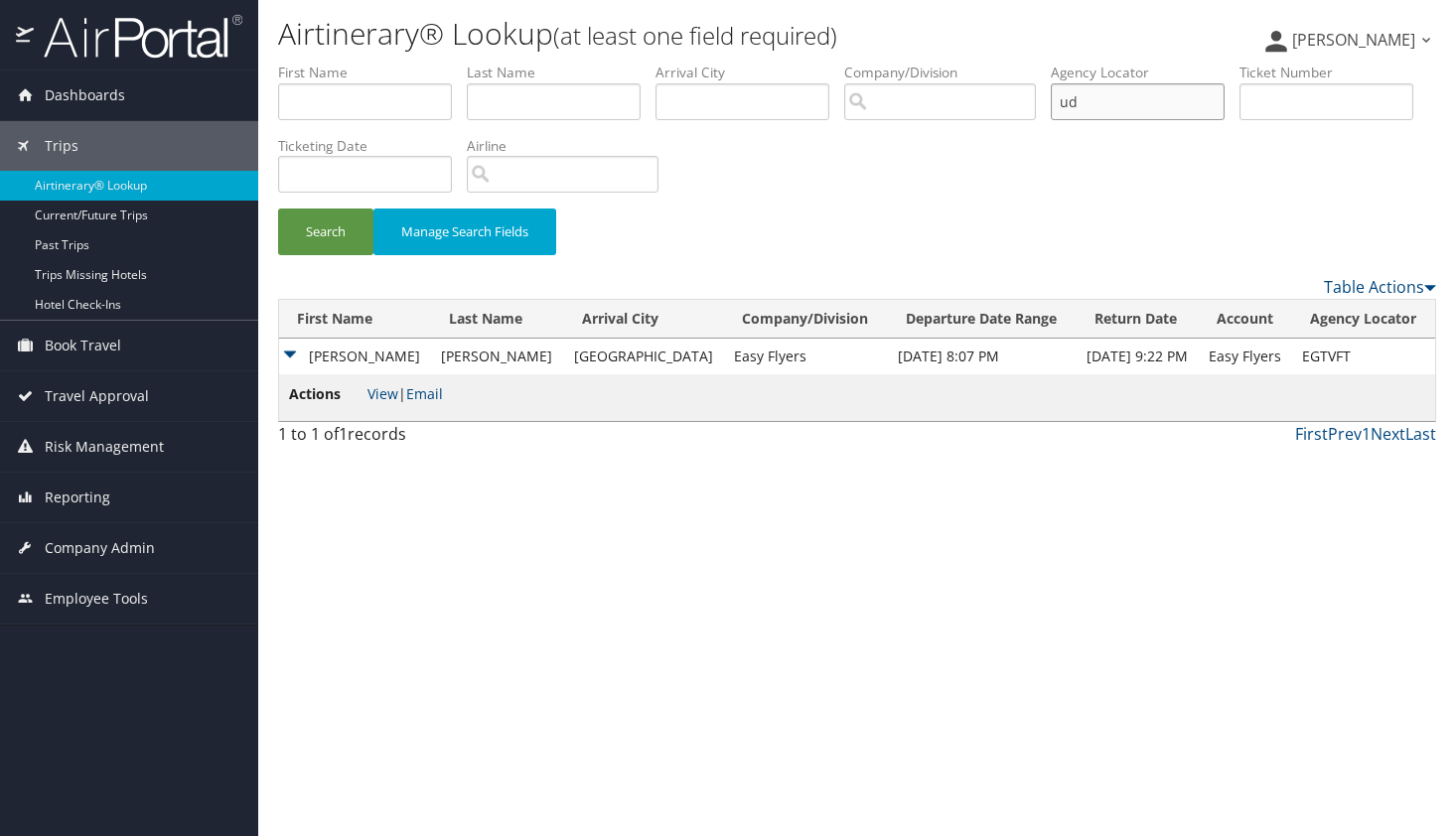 type on "u" 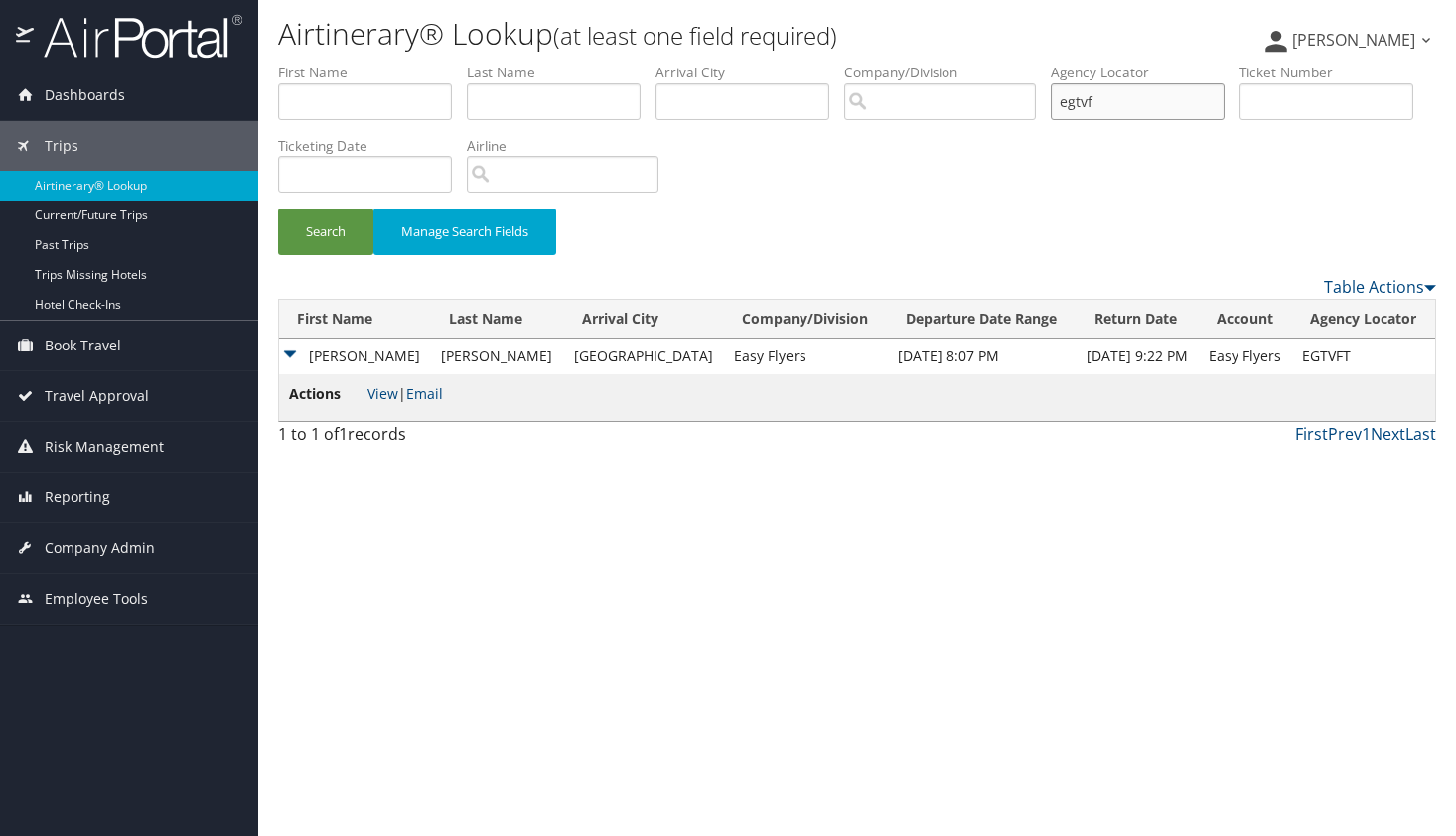 type on "egtvft" 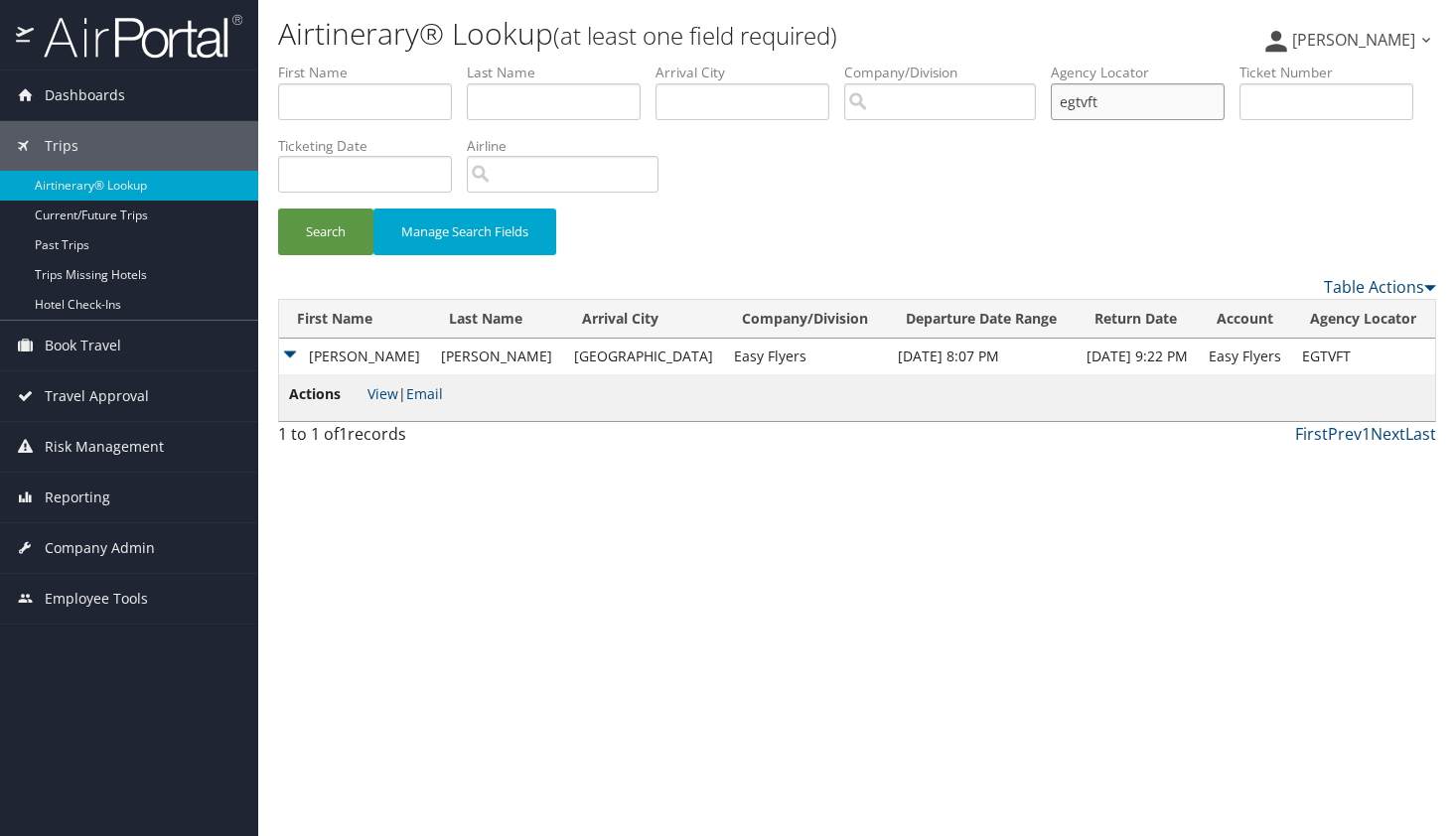 click on "Search" at bounding box center (326, 231) 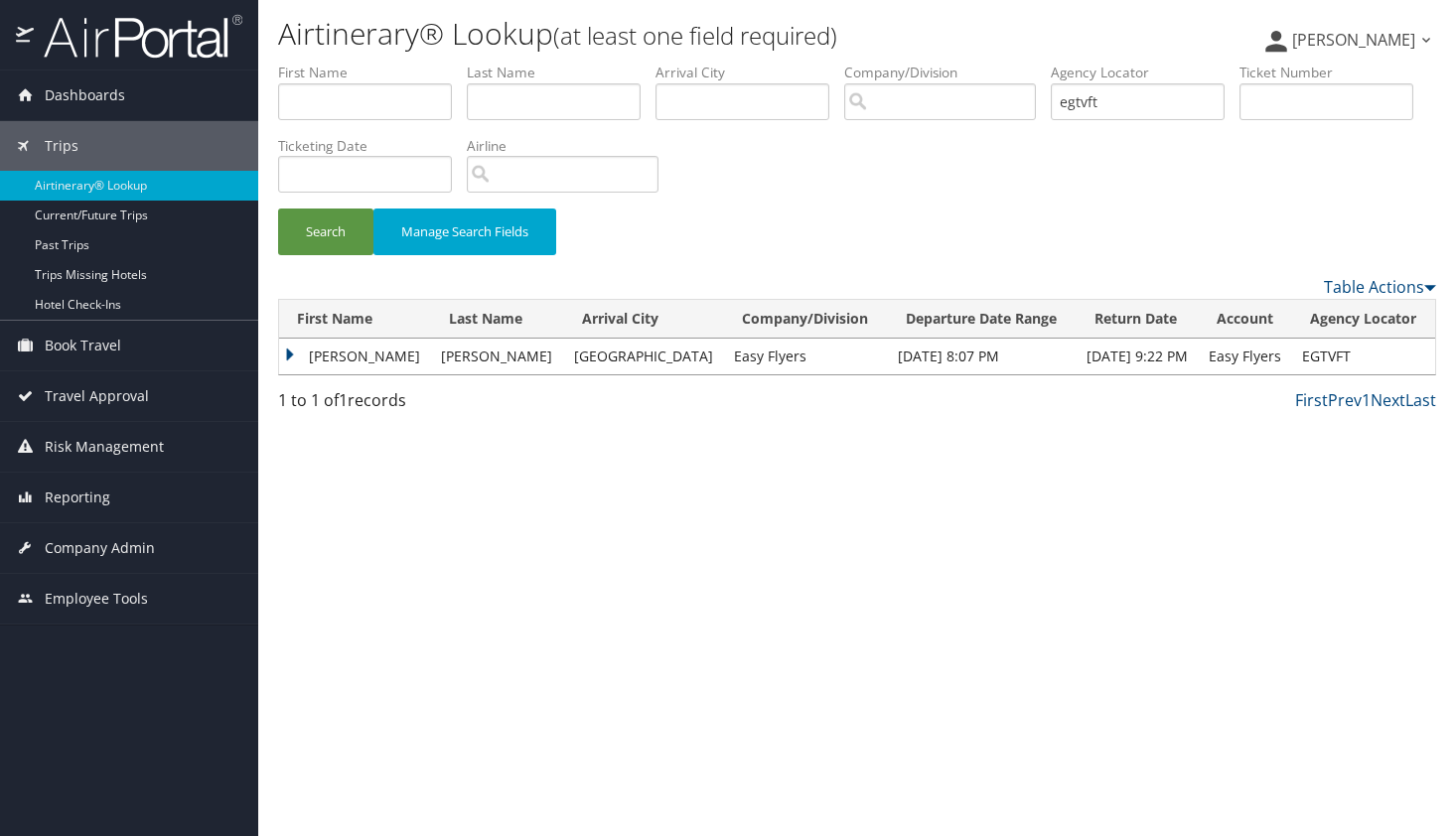 click on "[PERSON_NAME]" at bounding box center (355, 356) 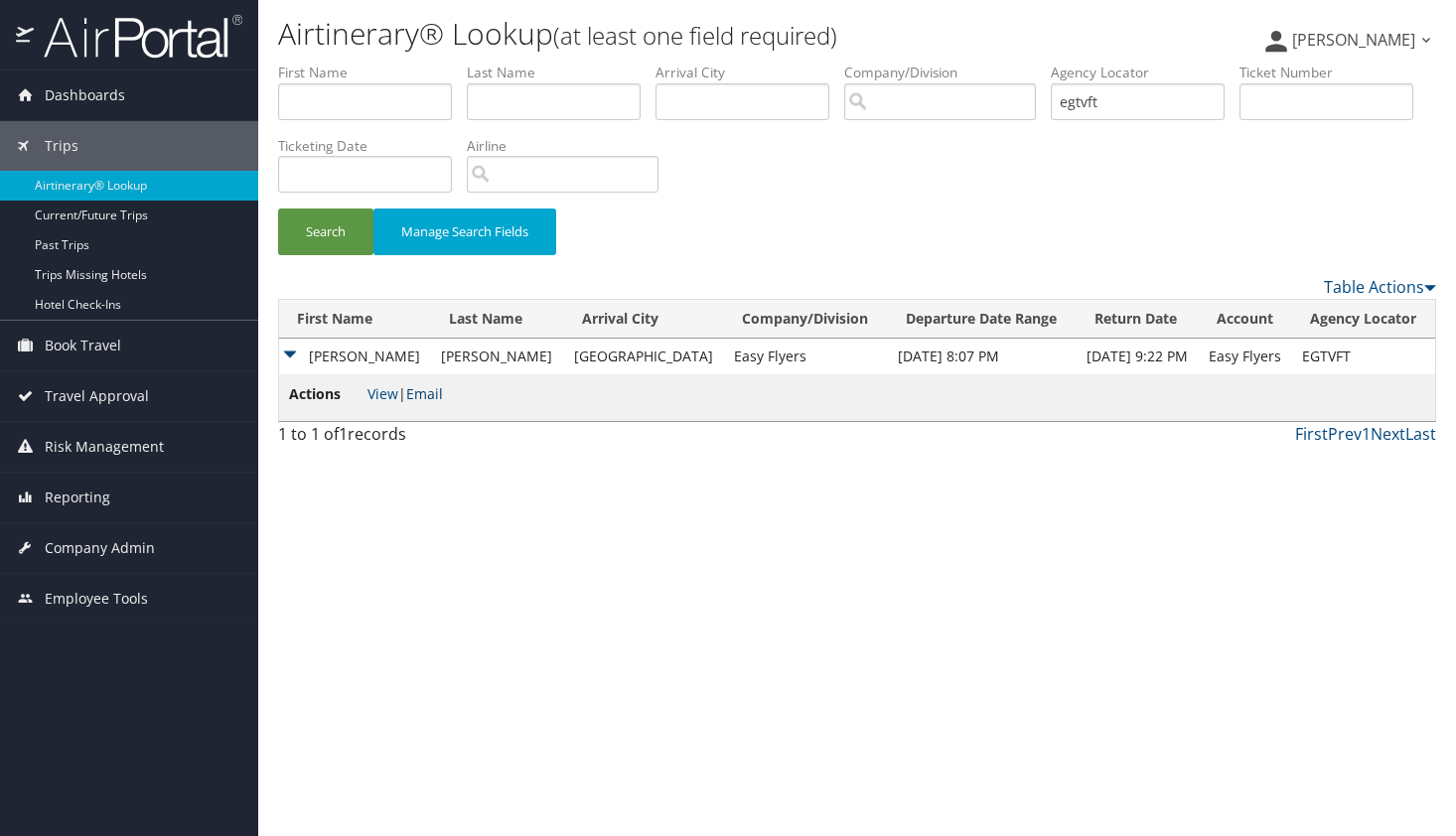 click on "Email" at bounding box center [424, 393] 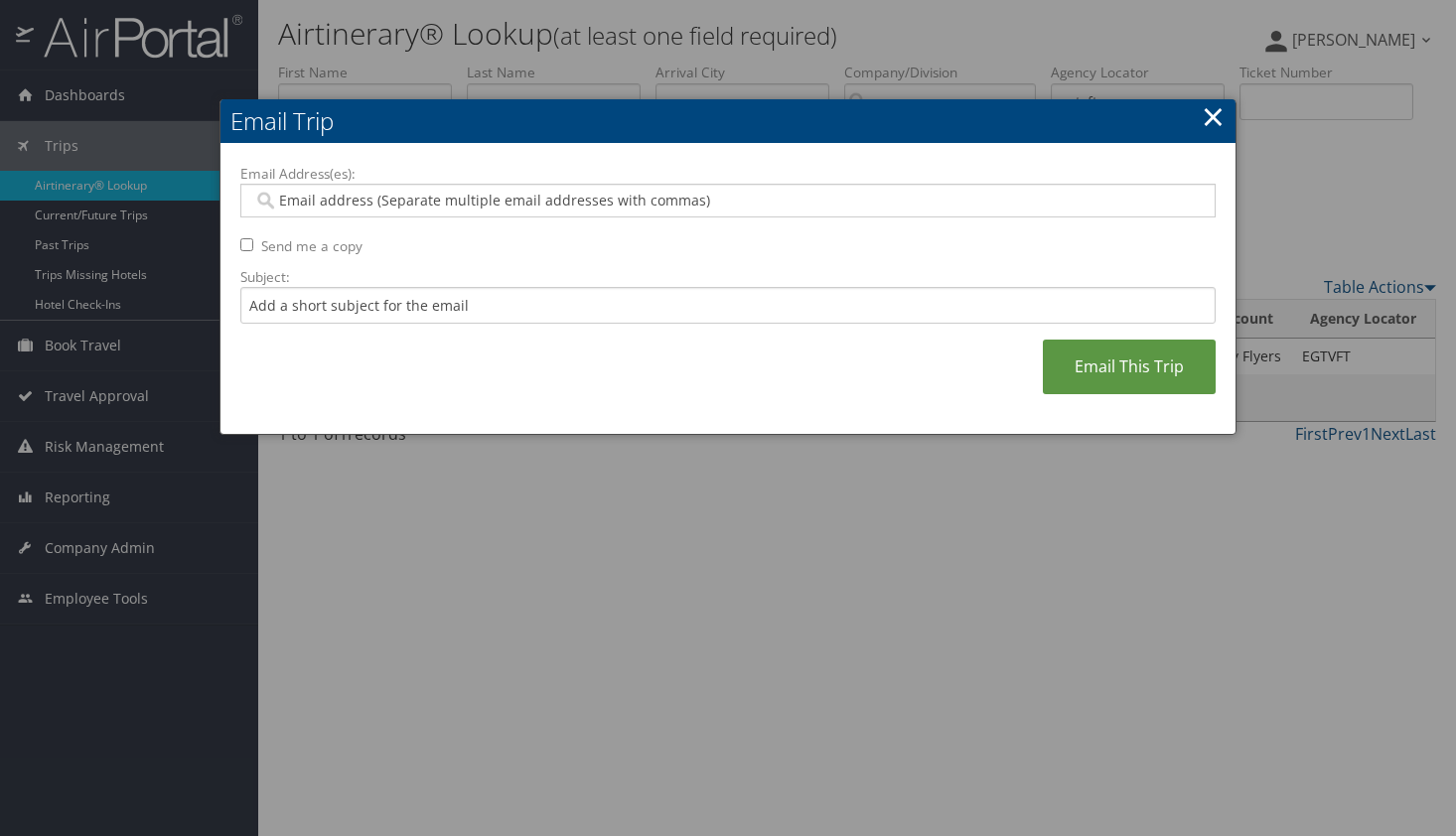 click on "Email Address(es):" at bounding box center (727, 201) 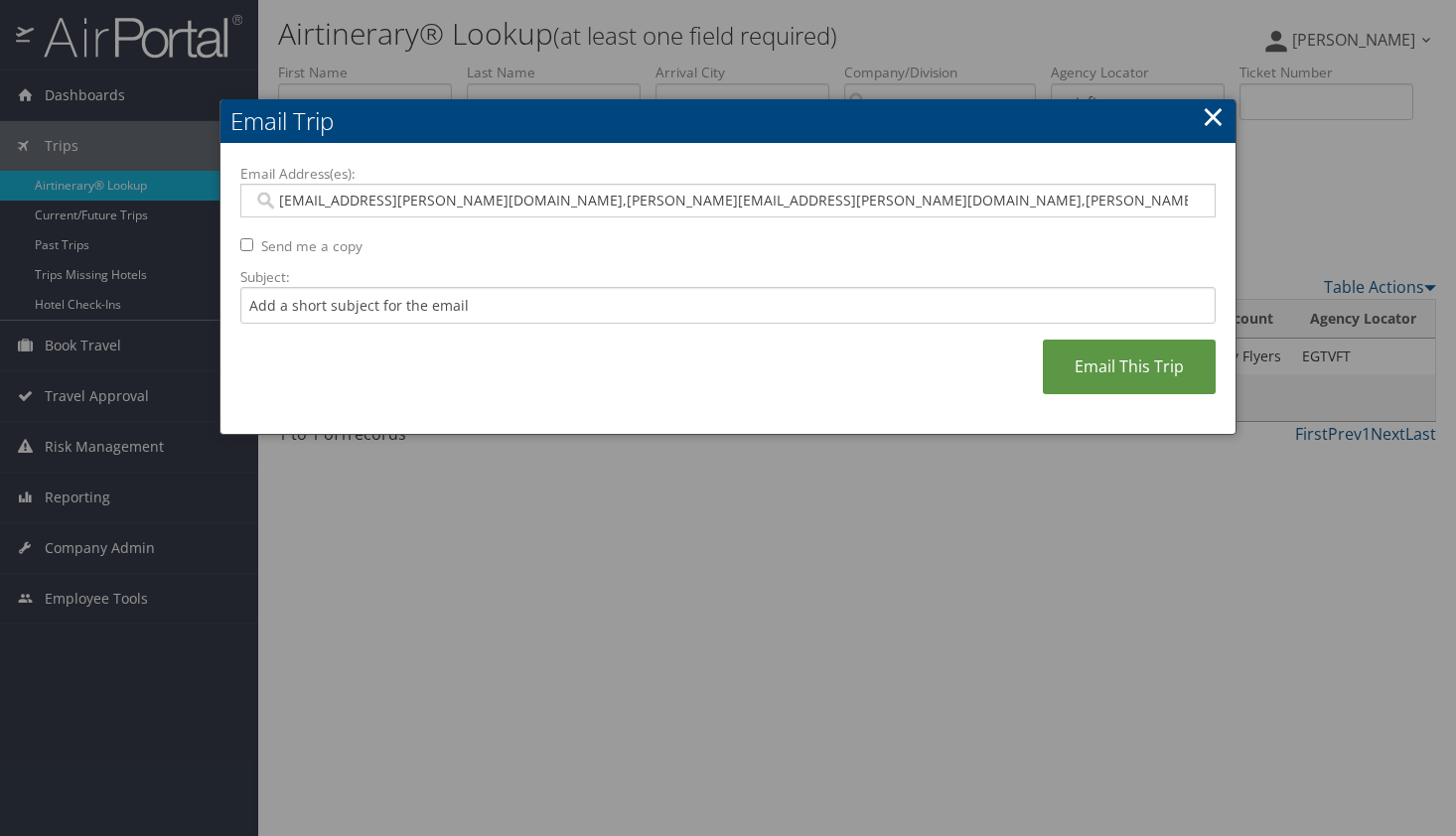 type on "[EMAIL_ADDRESS][PERSON_NAME][DOMAIN_NAME], [PERSON_NAME][EMAIL_ADDRESS][PERSON_NAME][DOMAIN_NAME], [PERSON_NAME][EMAIL_ADDRESS][PERSON_NAME][DOMAIN_NAME]" 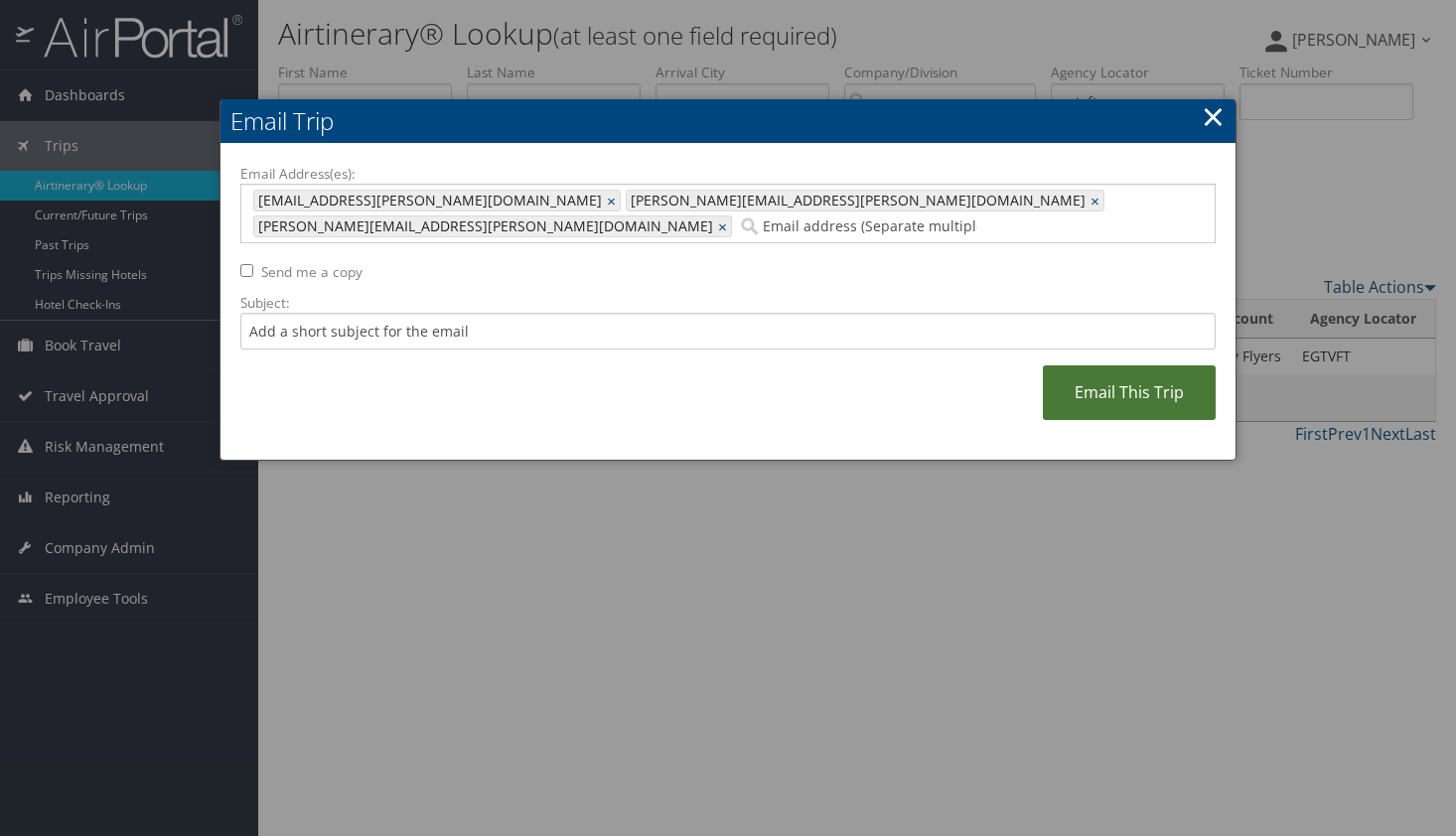 click on "Email This Trip" at bounding box center [1129, 392] 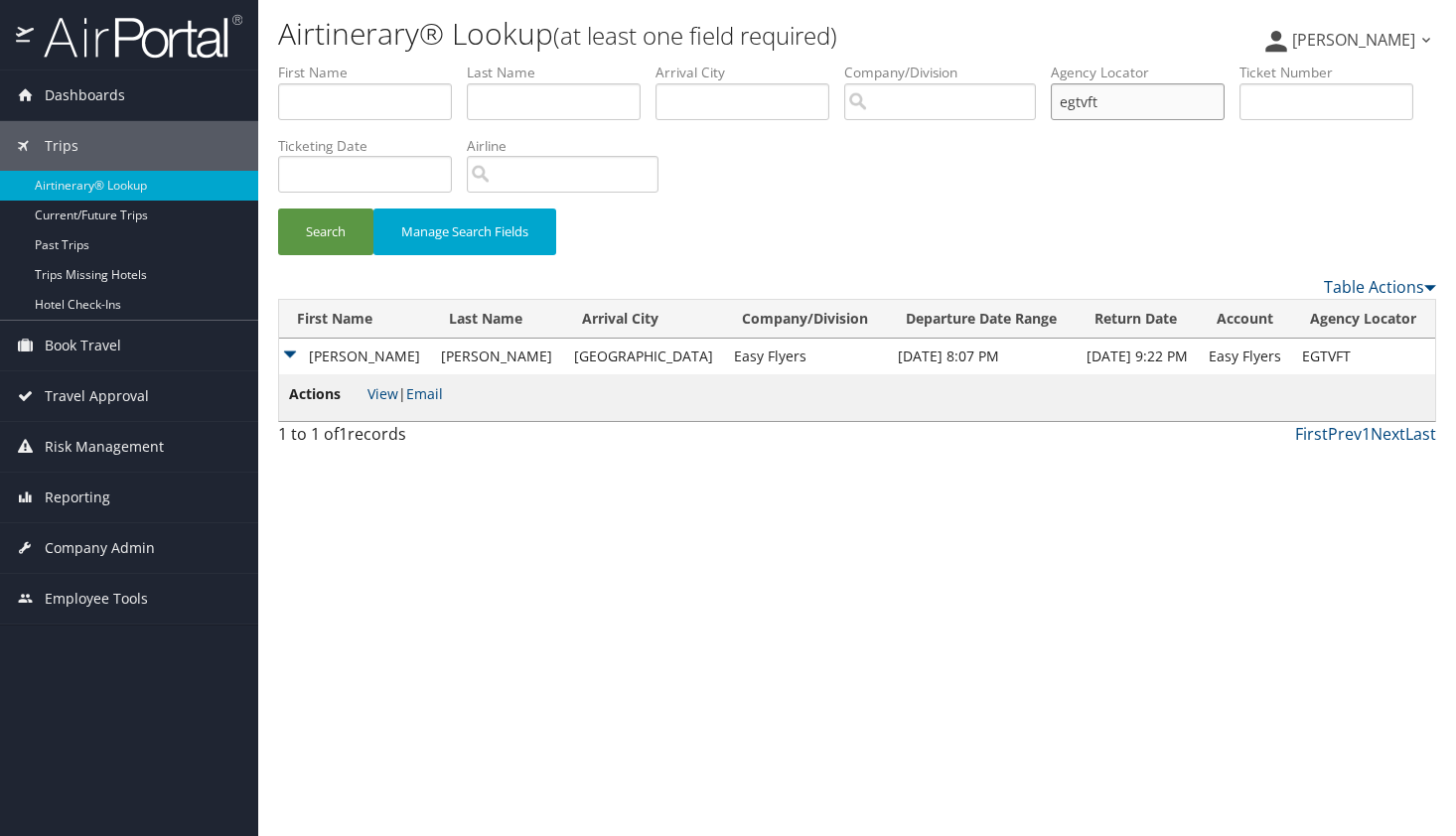 drag, startPoint x: 1151, startPoint y: 91, endPoint x: 986, endPoint y: 96, distance: 165.07574 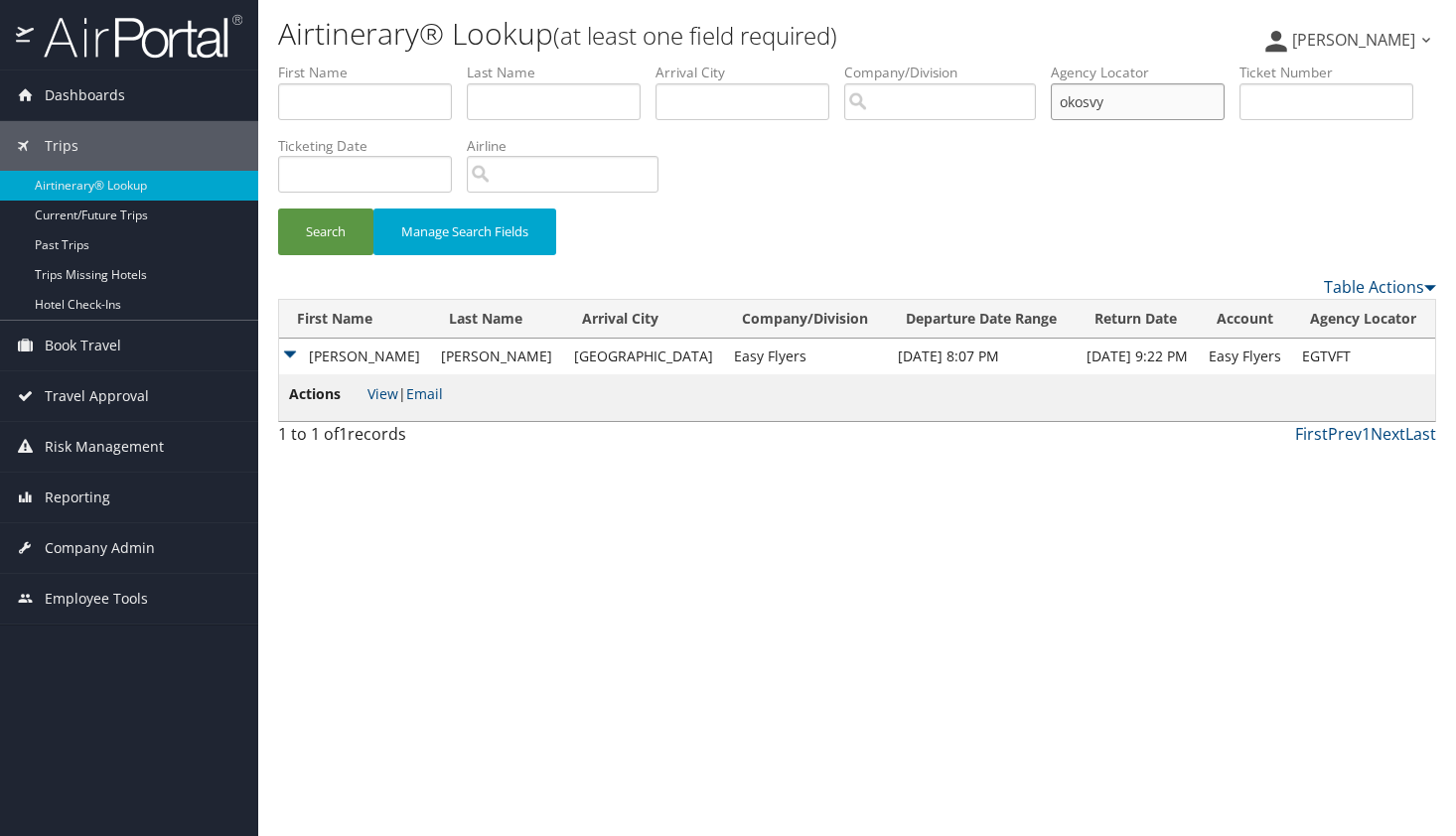 type on "okosvy" 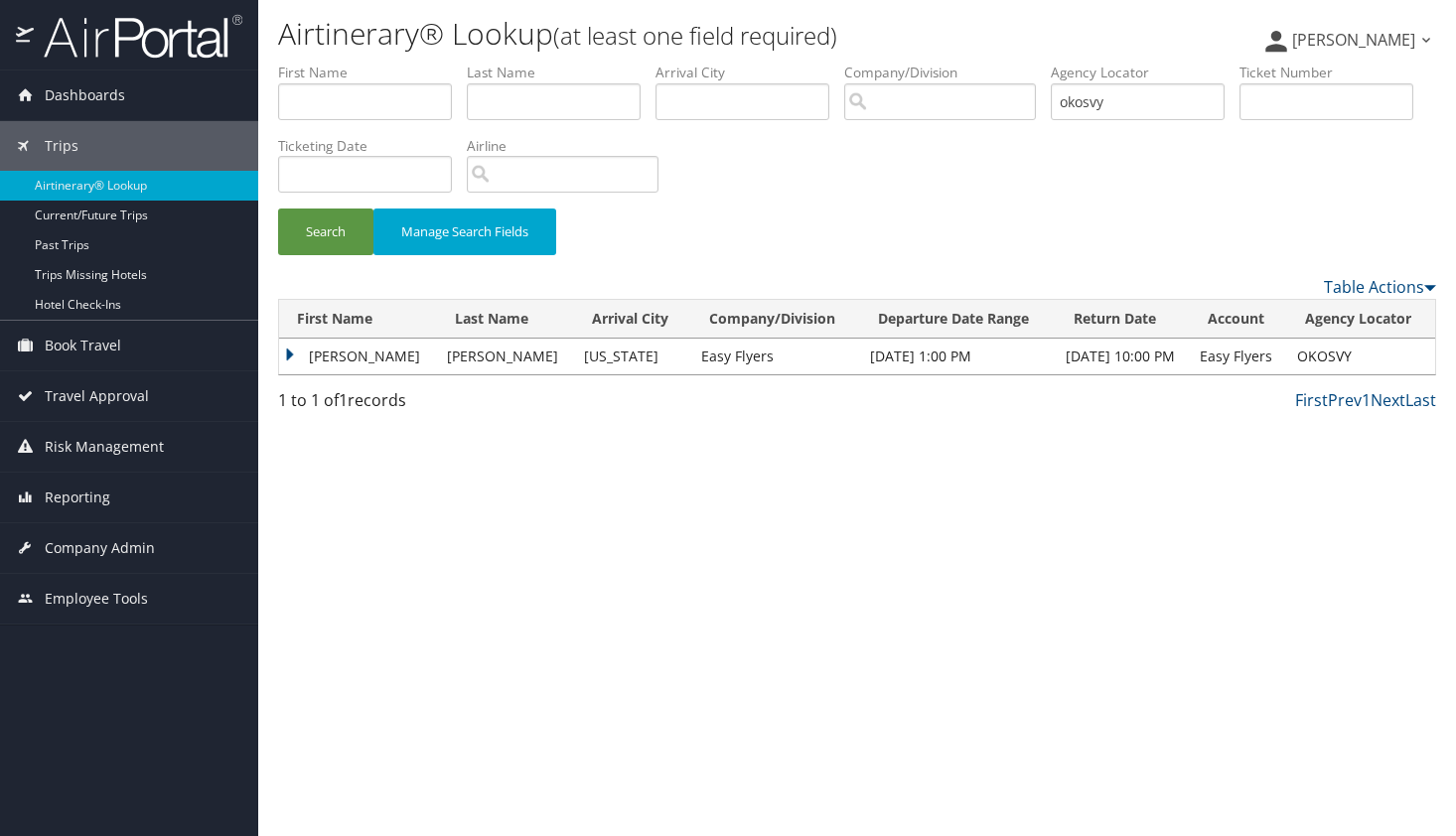 click on "[PERSON_NAME]" at bounding box center (358, 356) 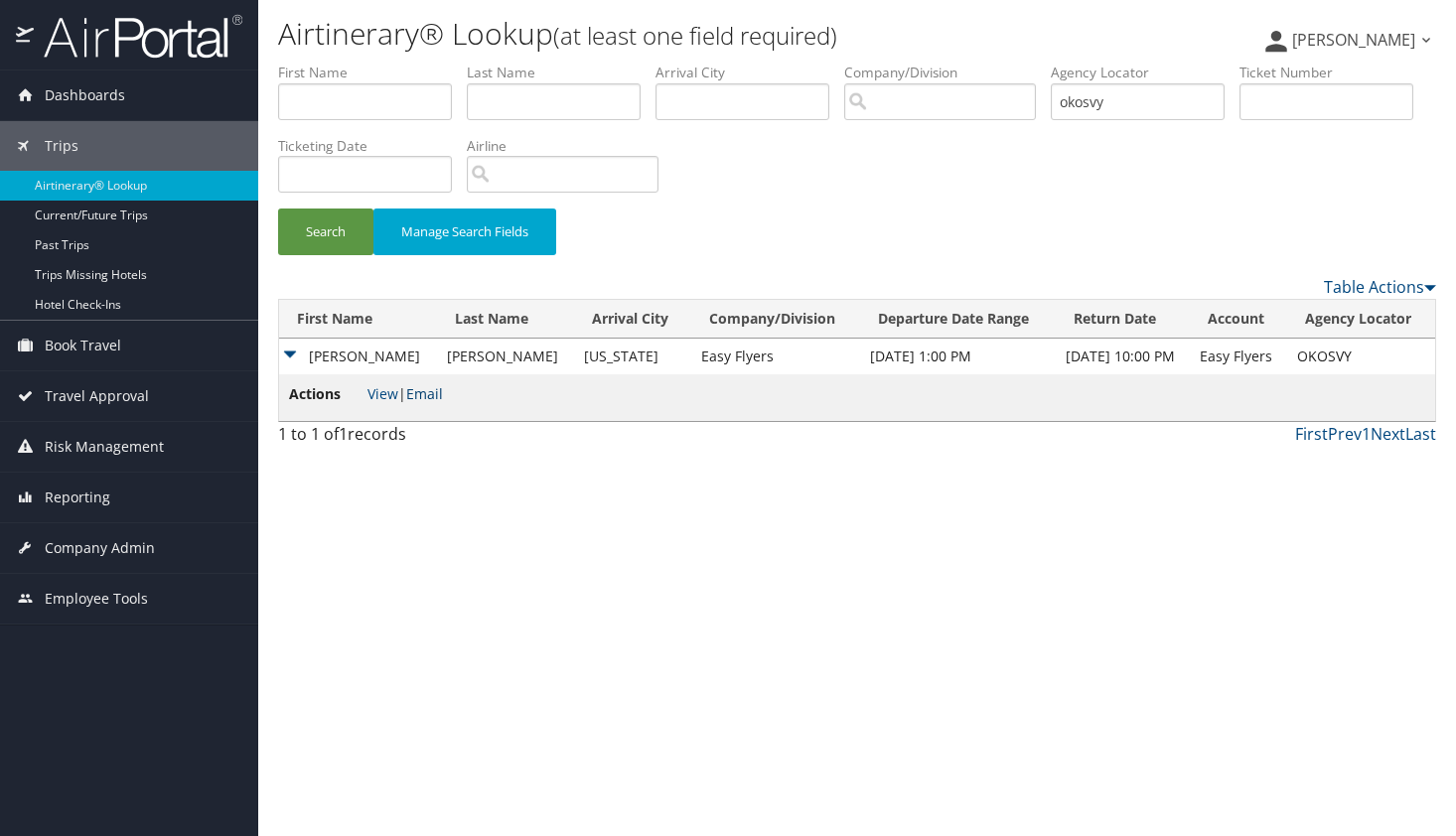 click on "Email" at bounding box center [424, 393] 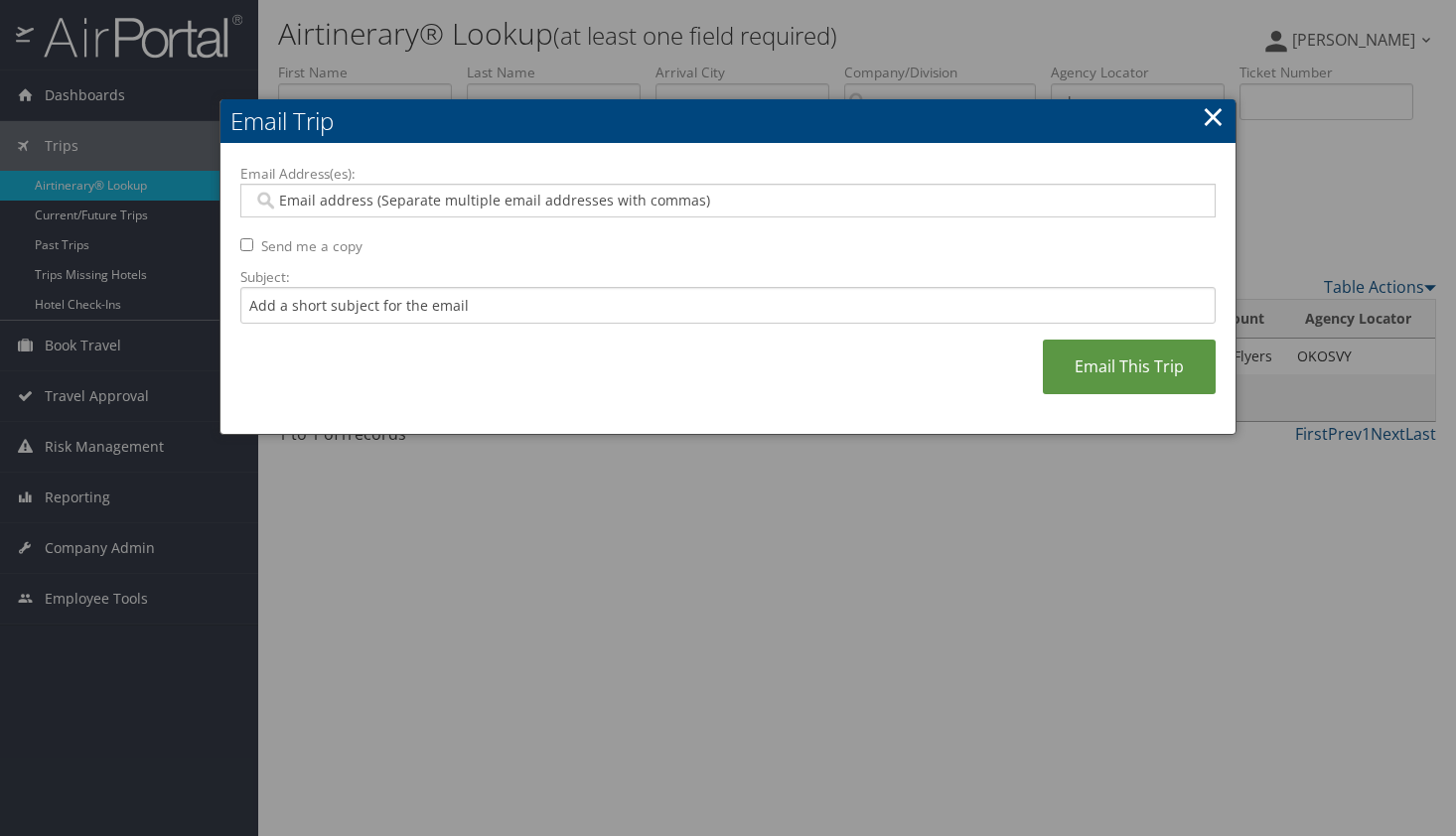 click on "Email Address(es):" at bounding box center [727, 201] 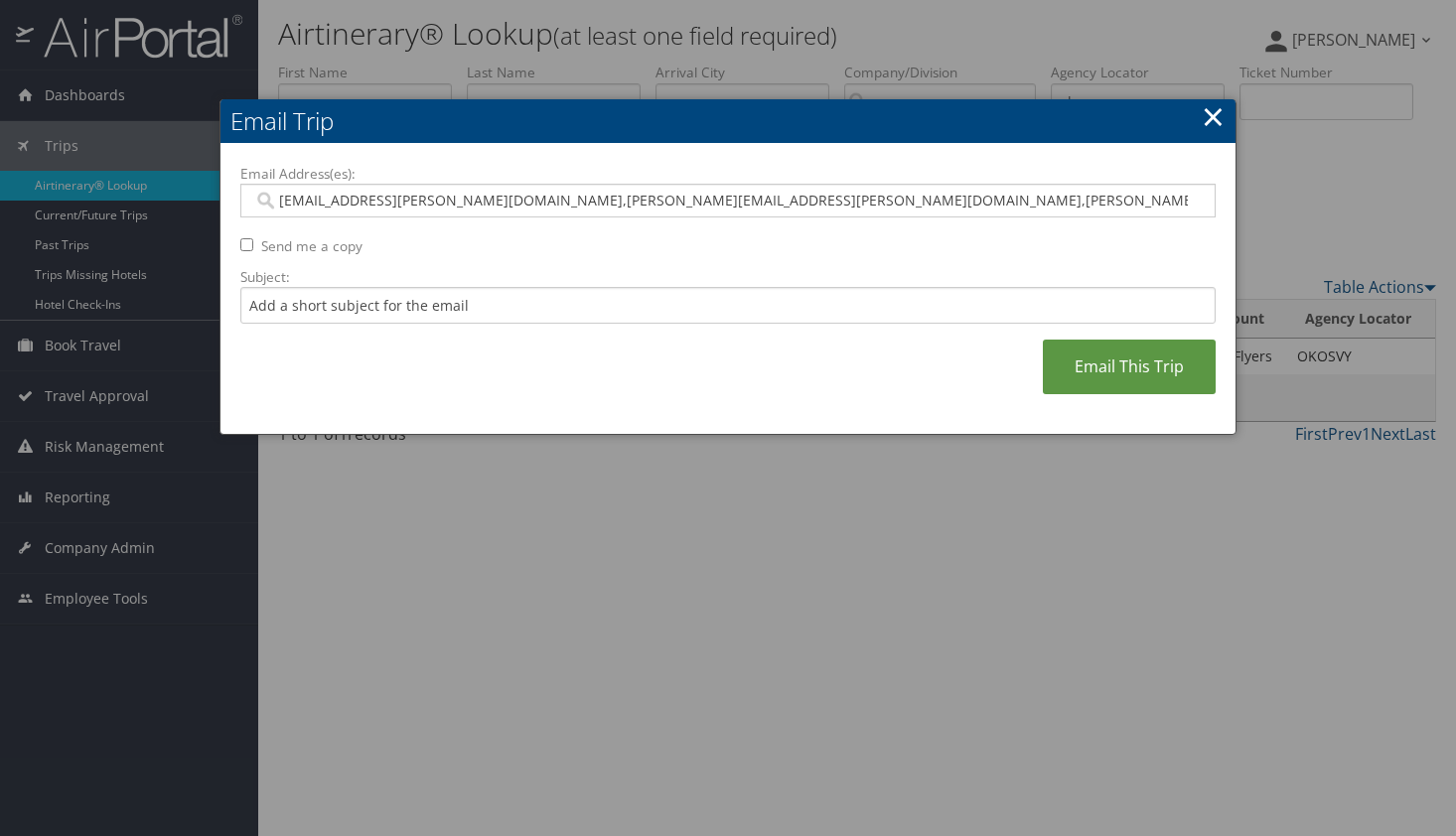 type on "[EMAIL_ADDRESS][PERSON_NAME][DOMAIN_NAME], [PERSON_NAME][EMAIL_ADDRESS][PERSON_NAME][DOMAIN_NAME], [PERSON_NAME][EMAIL_ADDRESS][PERSON_NAME][DOMAIN_NAME]" 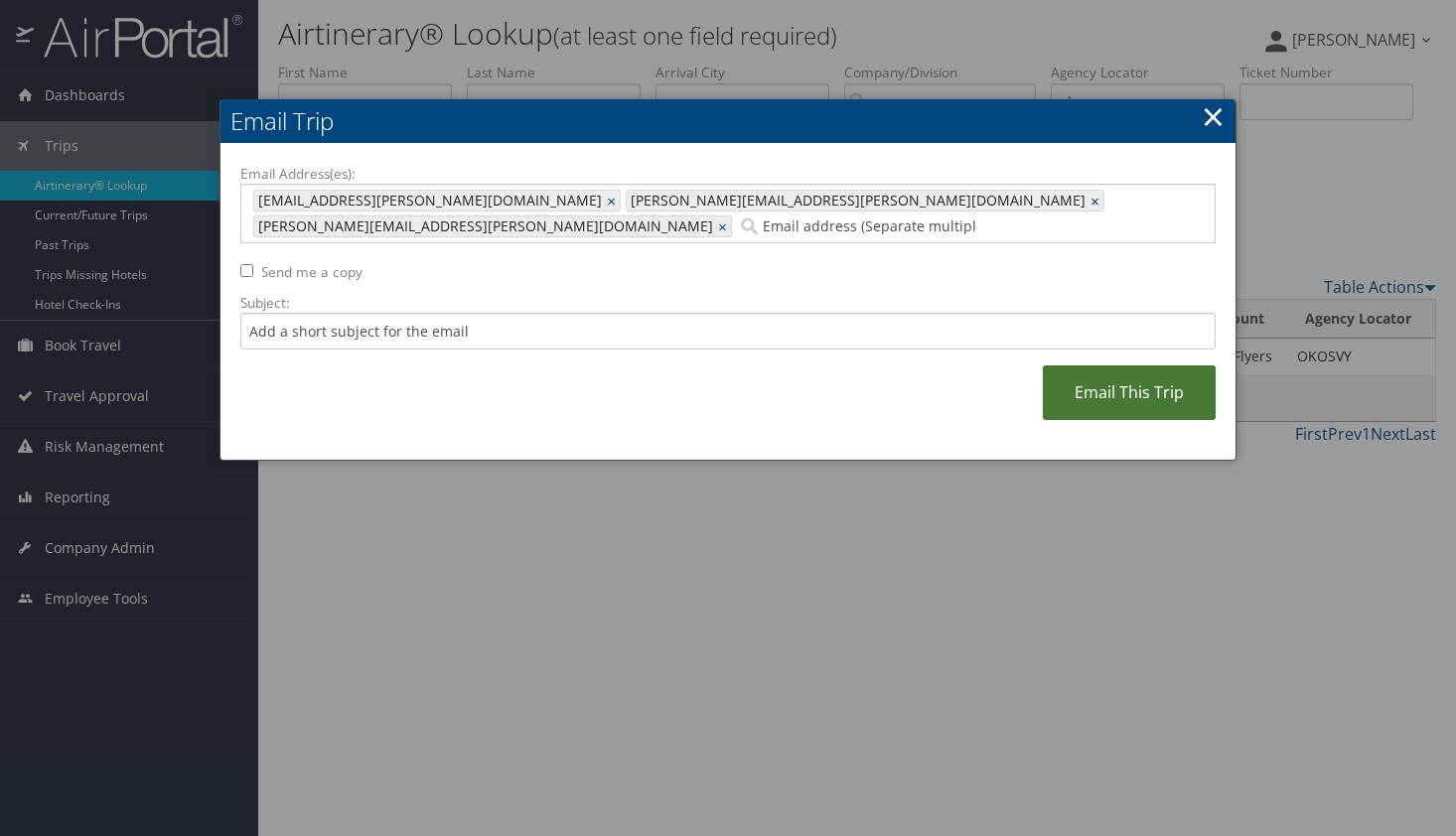 click on "Email This Trip" at bounding box center (1129, 392) 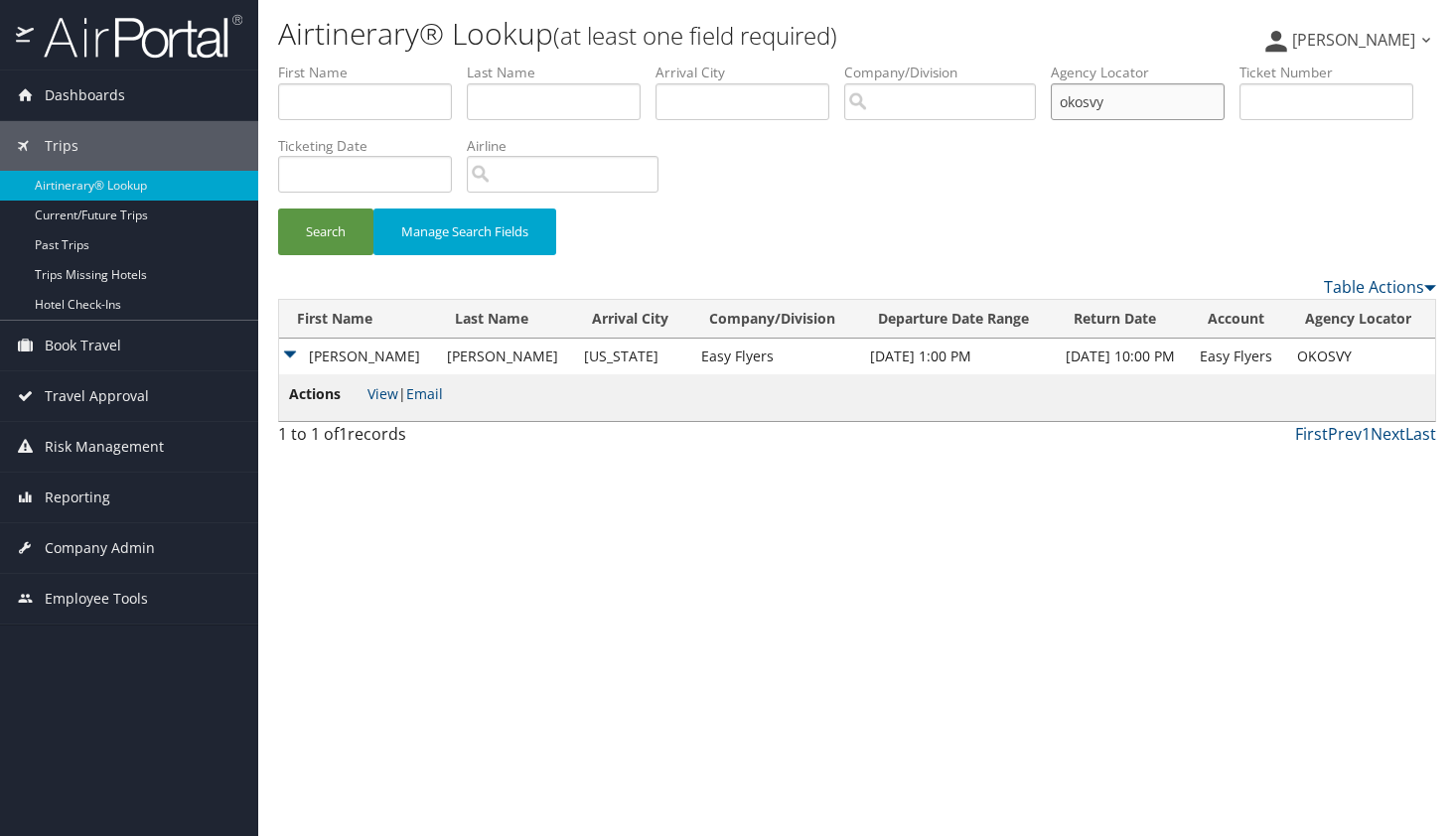 drag, startPoint x: 1187, startPoint y: 100, endPoint x: 898, endPoint y: 106, distance: 289.06228 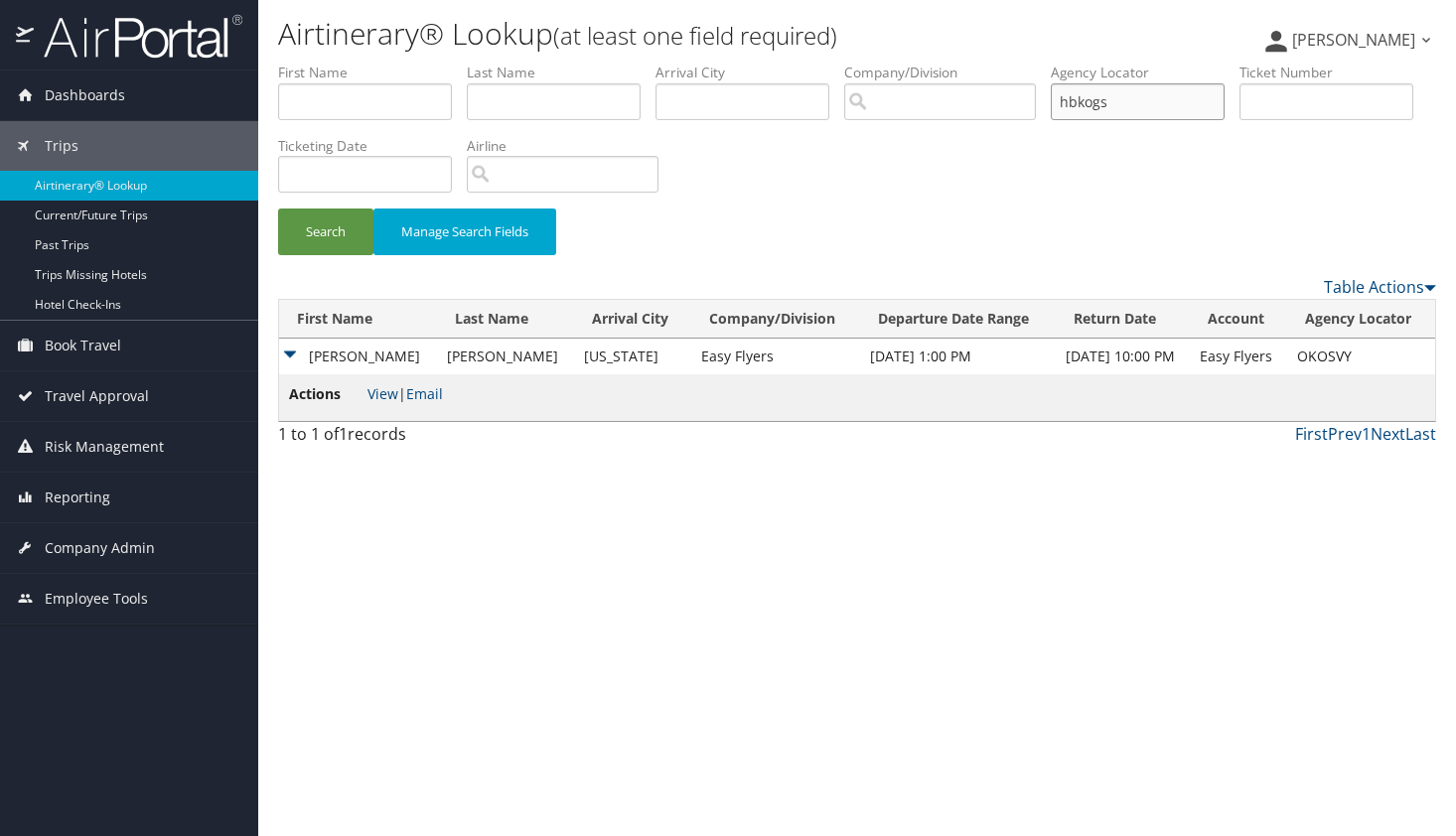 type on "hbkogs" 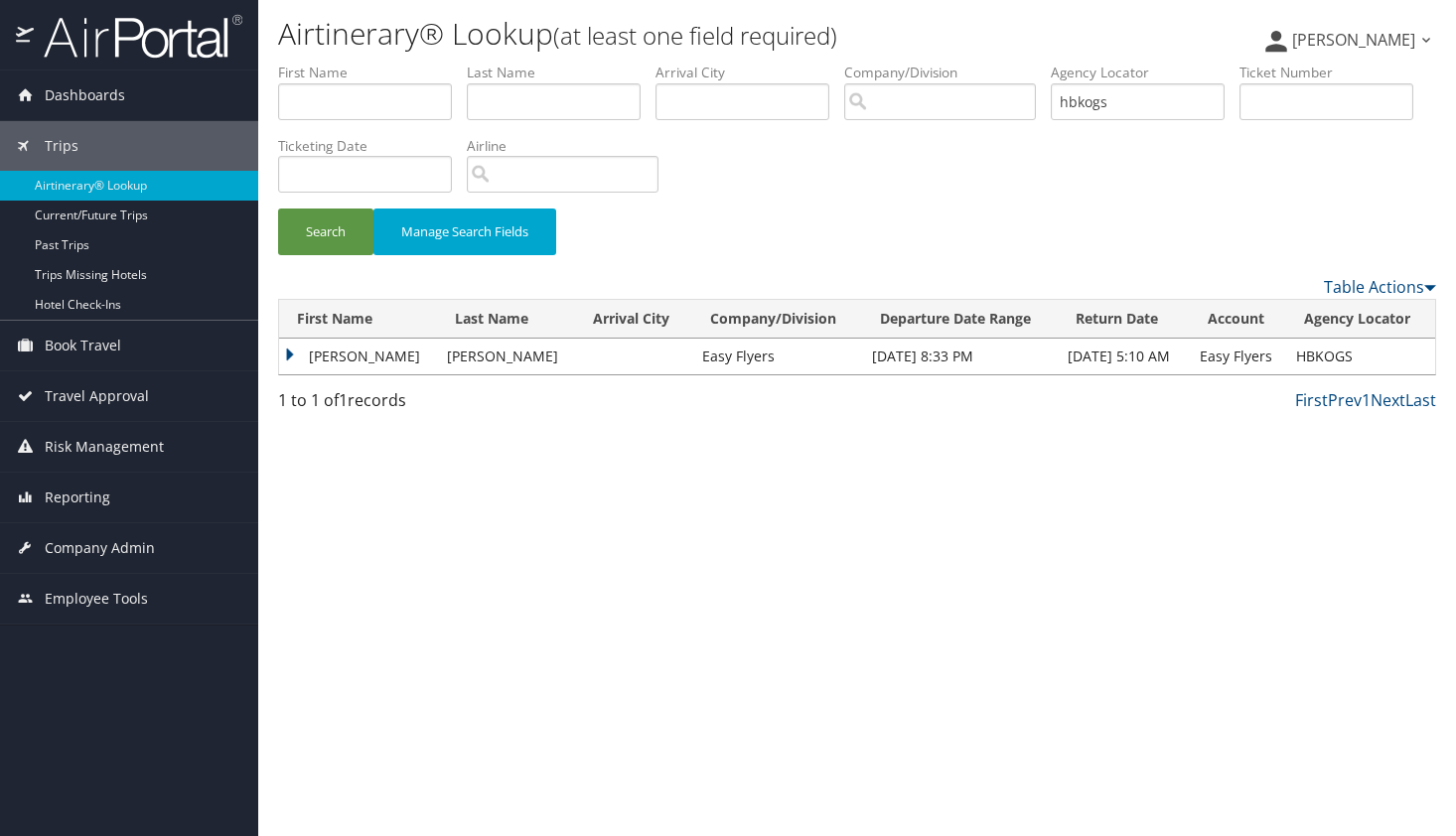 click on "[PERSON_NAME]" at bounding box center (358, 356) 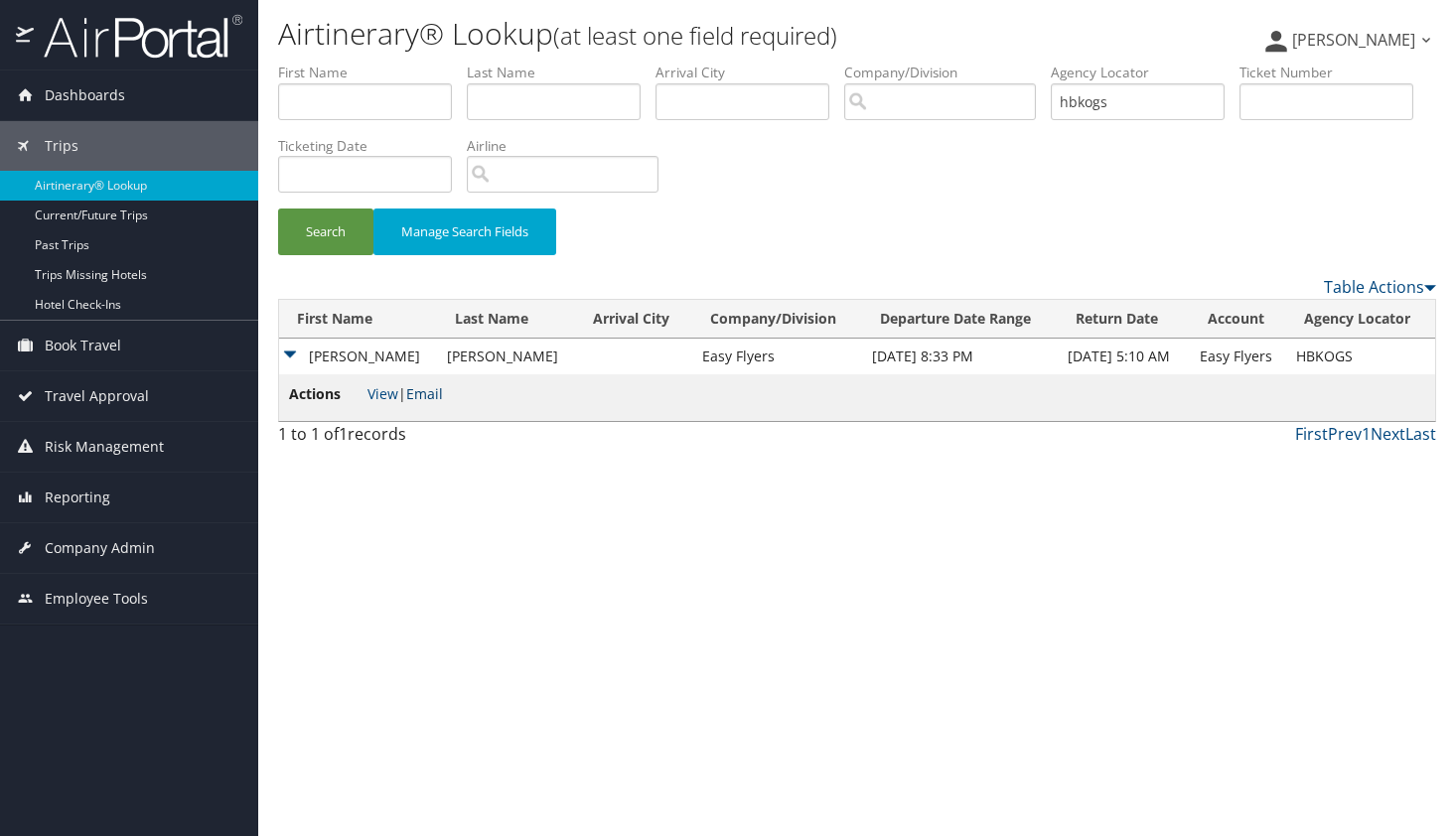 click on "Email" at bounding box center (424, 393) 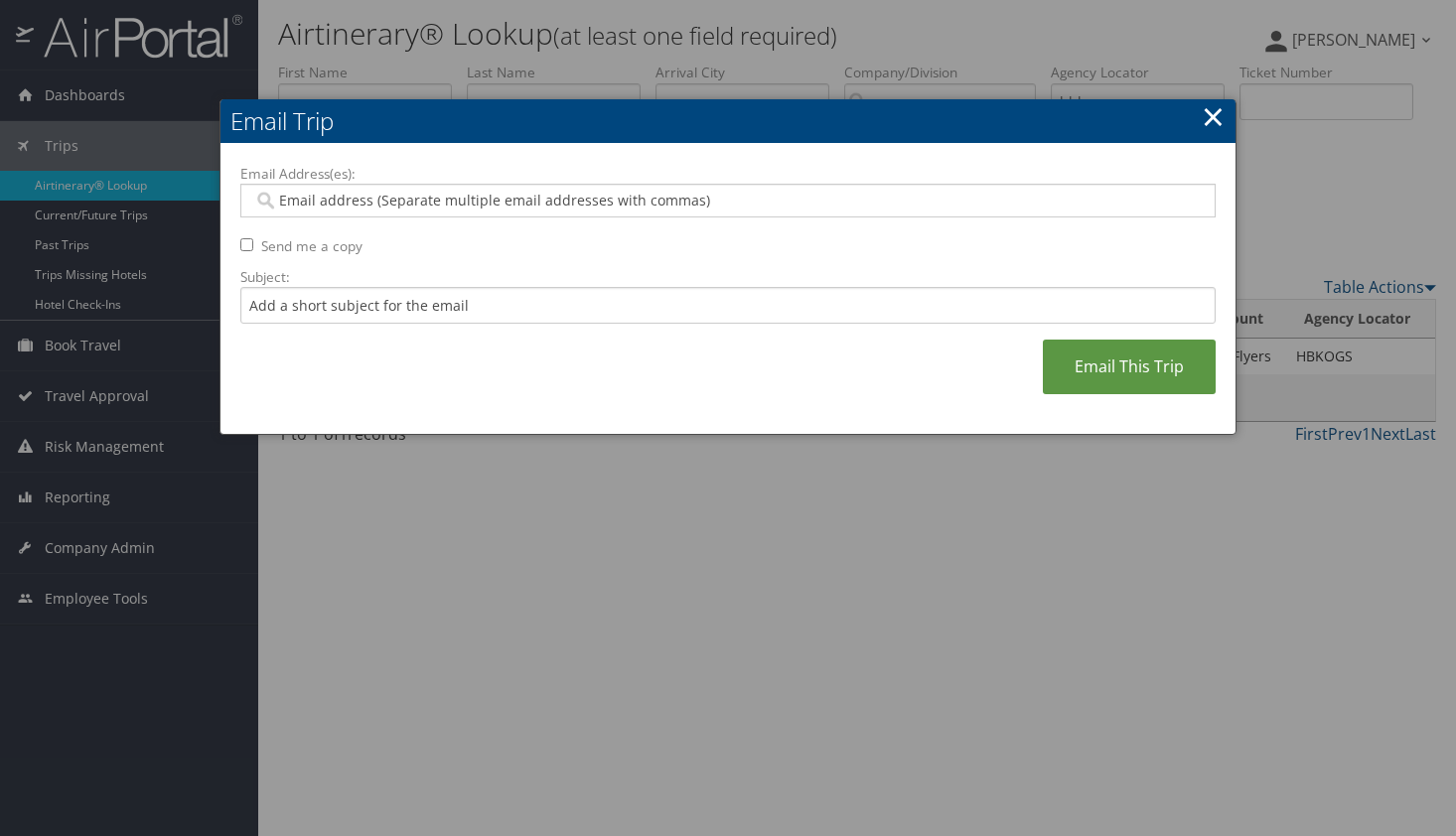 click on "Email Address(es):" at bounding box center (727, 201) 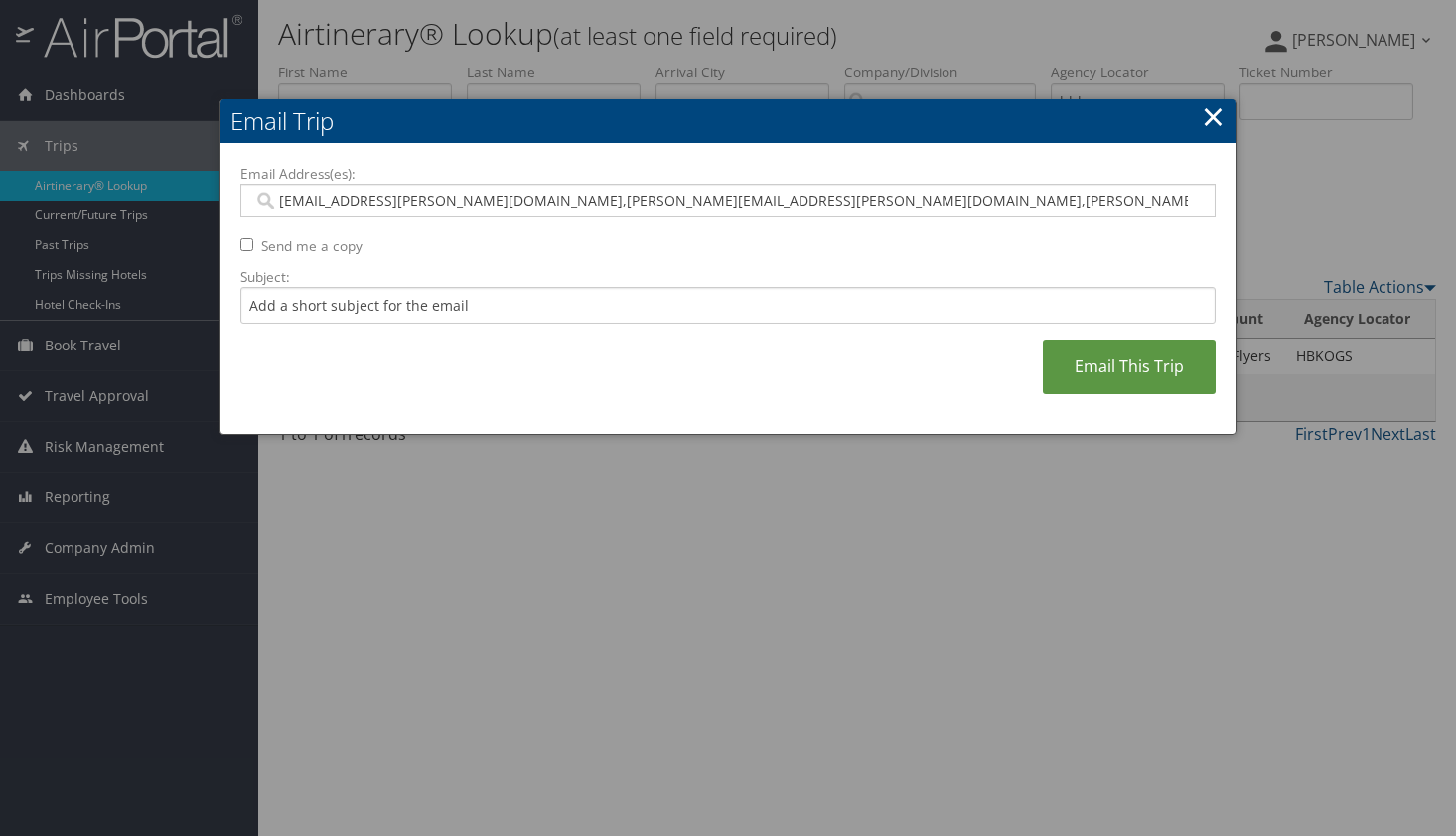 type on "[EMAIL_ADDRESS][PERSON_NAME][DOMAIN_NAME], [PERSON_NAME][EMAIL_ADDRESS][PERSON_NAME][DOMAIN_NAME], [PERSON_NAME][EMAIL_ADDRESS][PERSON_NAME][DOMAIN_NAME]" 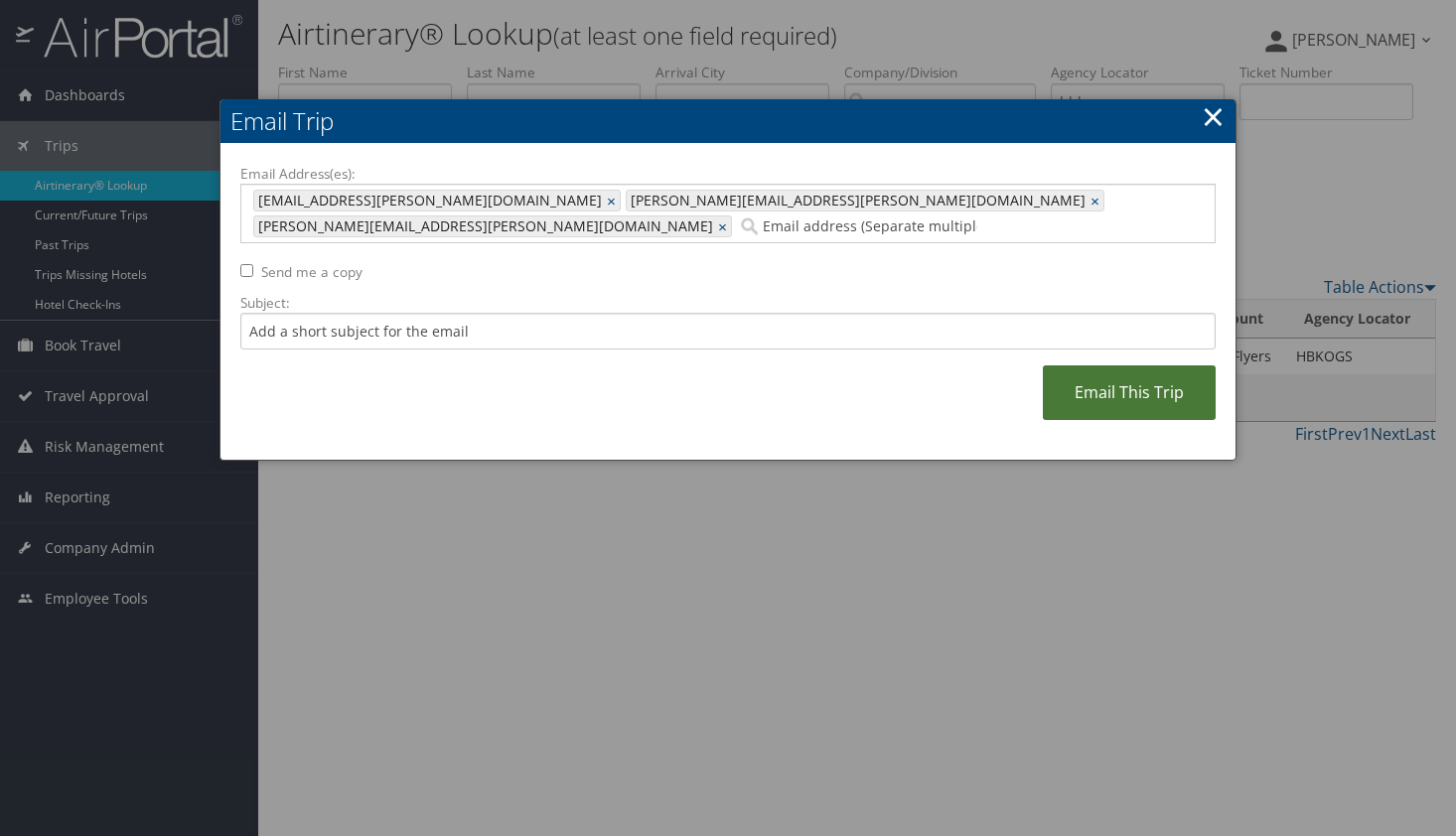 click on "Email This Trip" at bounding box center (1129, 392) 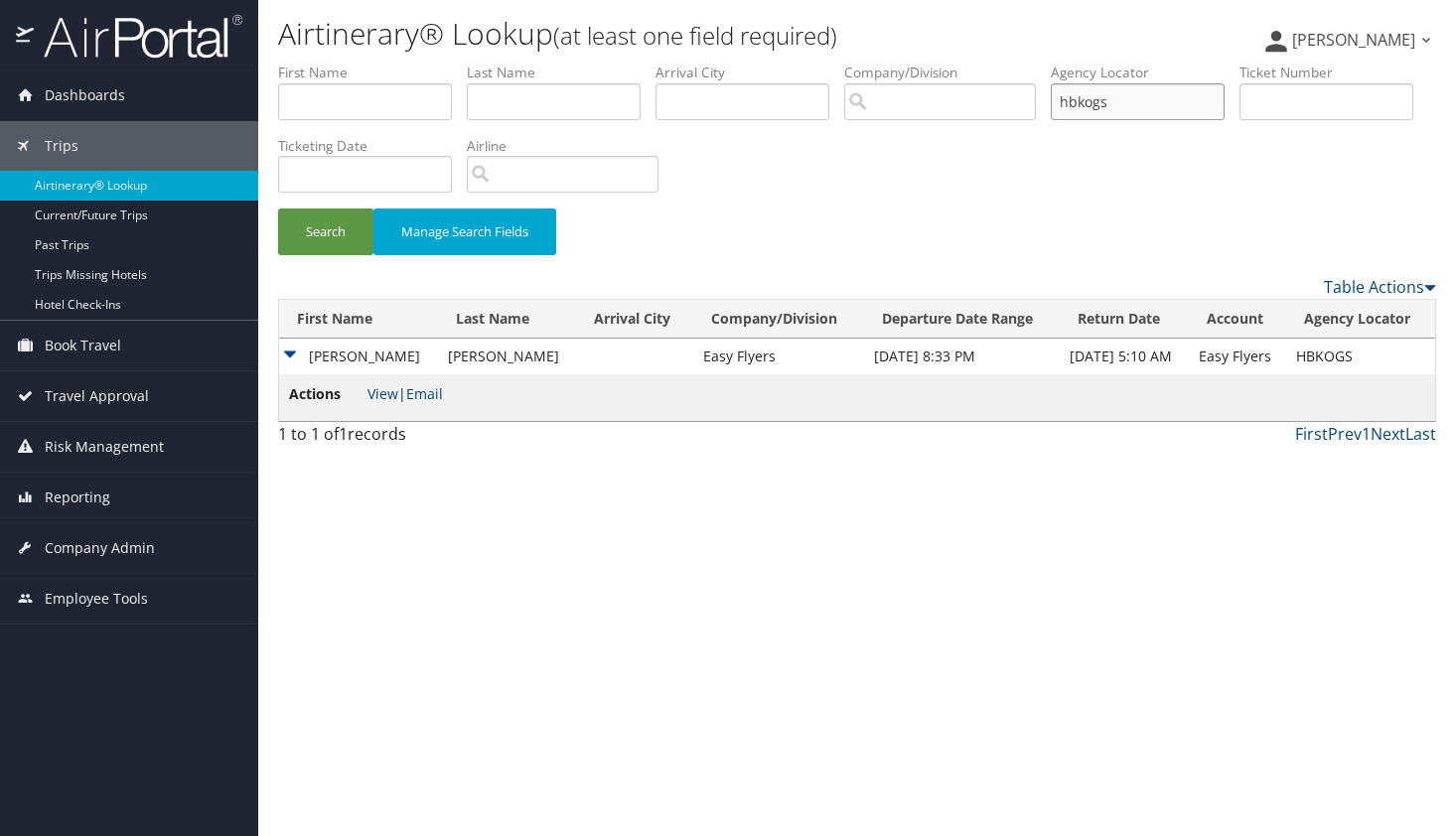 drag, startPoint x: 1156, startPoint y: 97, endPoint x: 984, endPoint y: 101, distance: 172.04651 